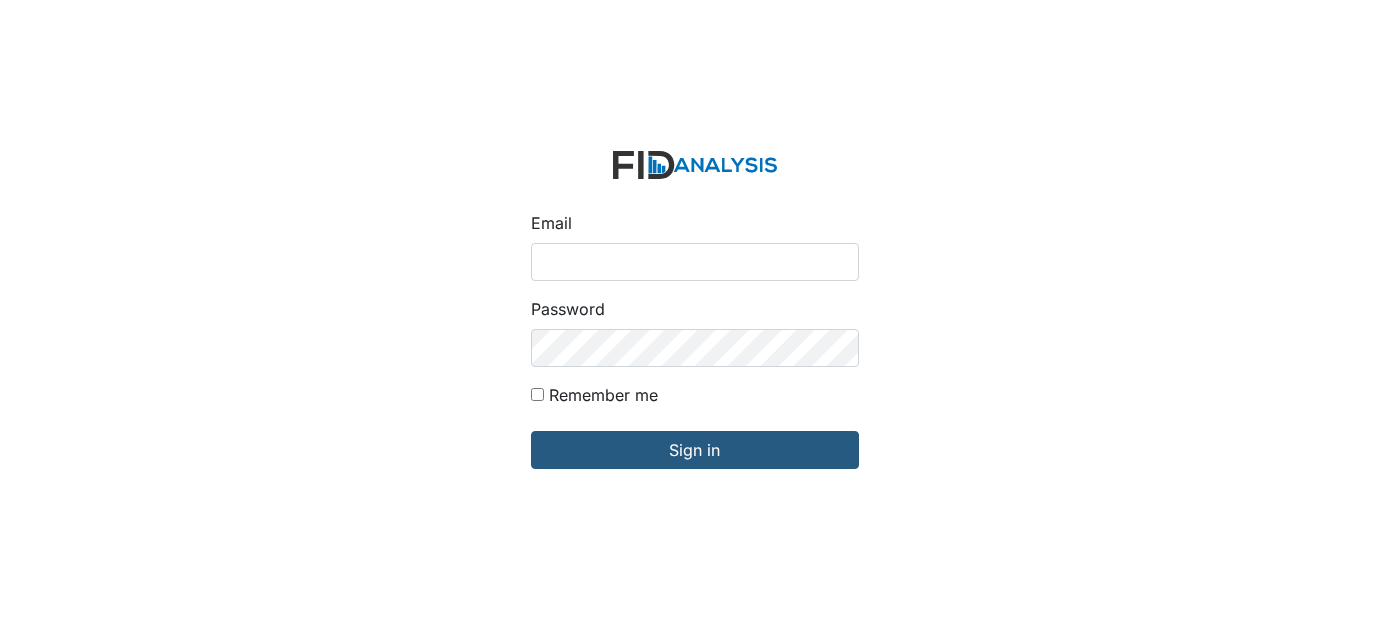 scroll, scrollTop: 0, scrollLeft: 0, axis: both 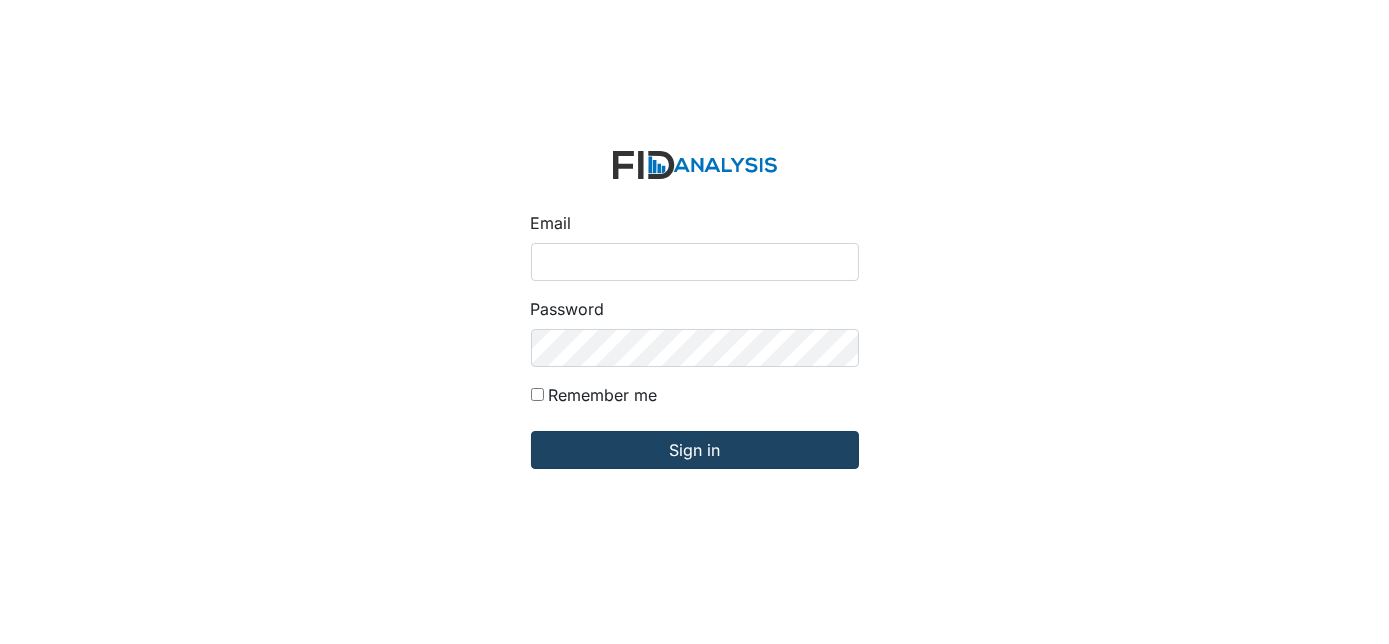 type on "[EMAIL_ADDRESS][DOMAIN_NAME]" 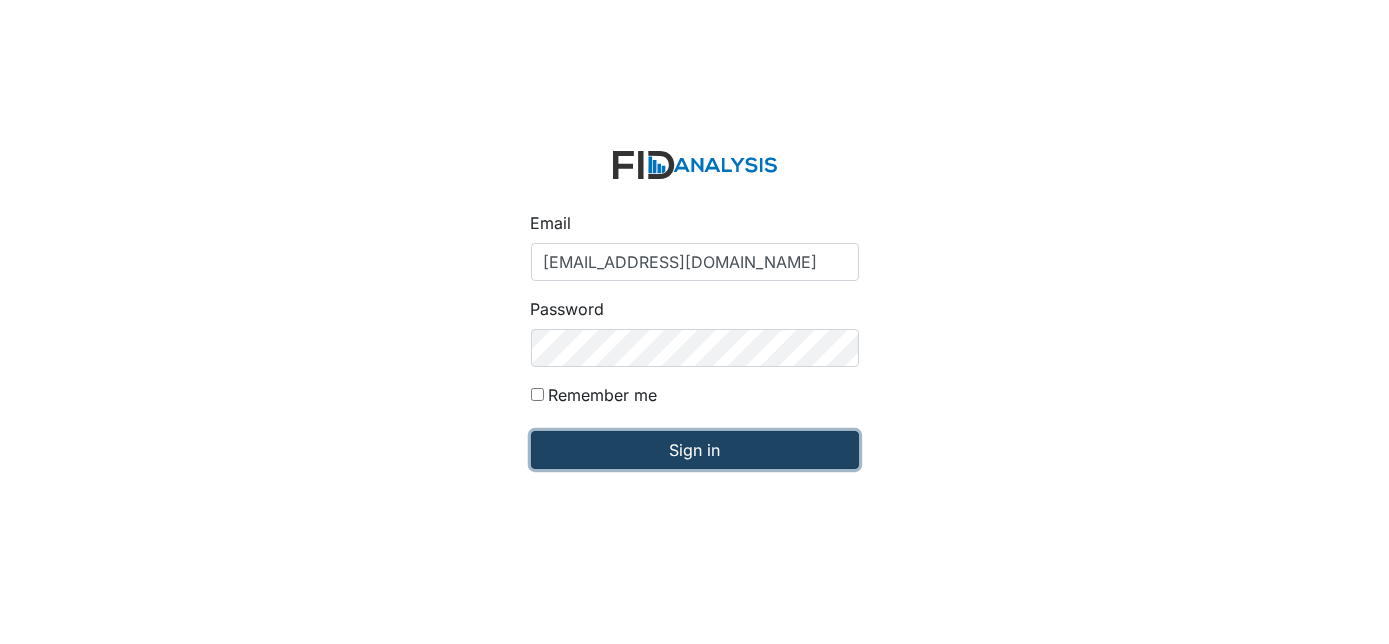 click on "Sign in" at bounding box center [695, 450] 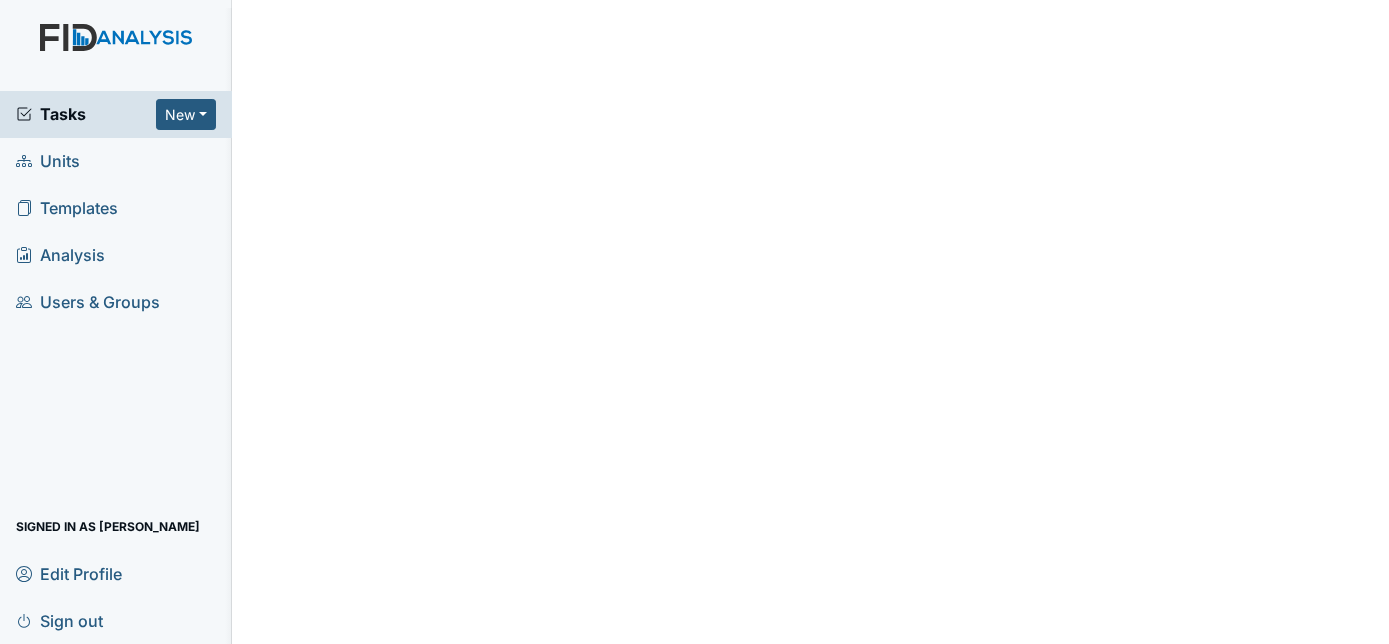 scroll, scrollTop: 0, scrollLeft: 0, axis: both 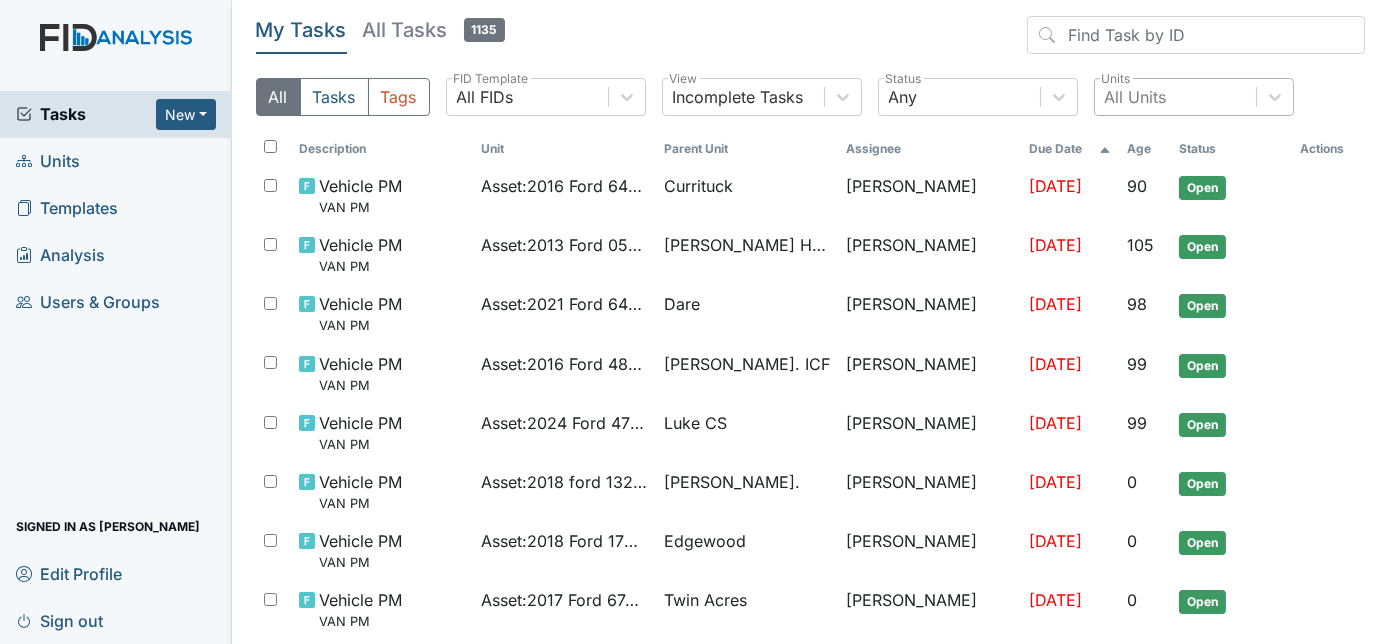 click on "All Units" at bounding box center [1136, 97] 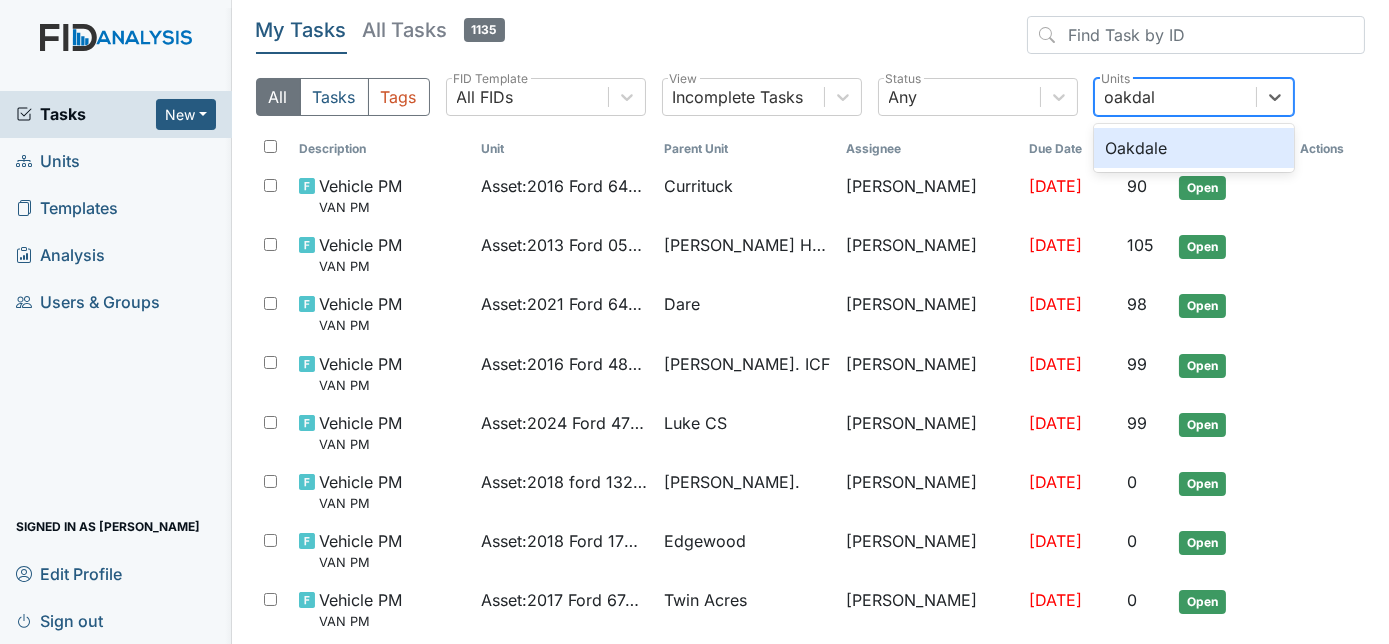 type on "oakdale" 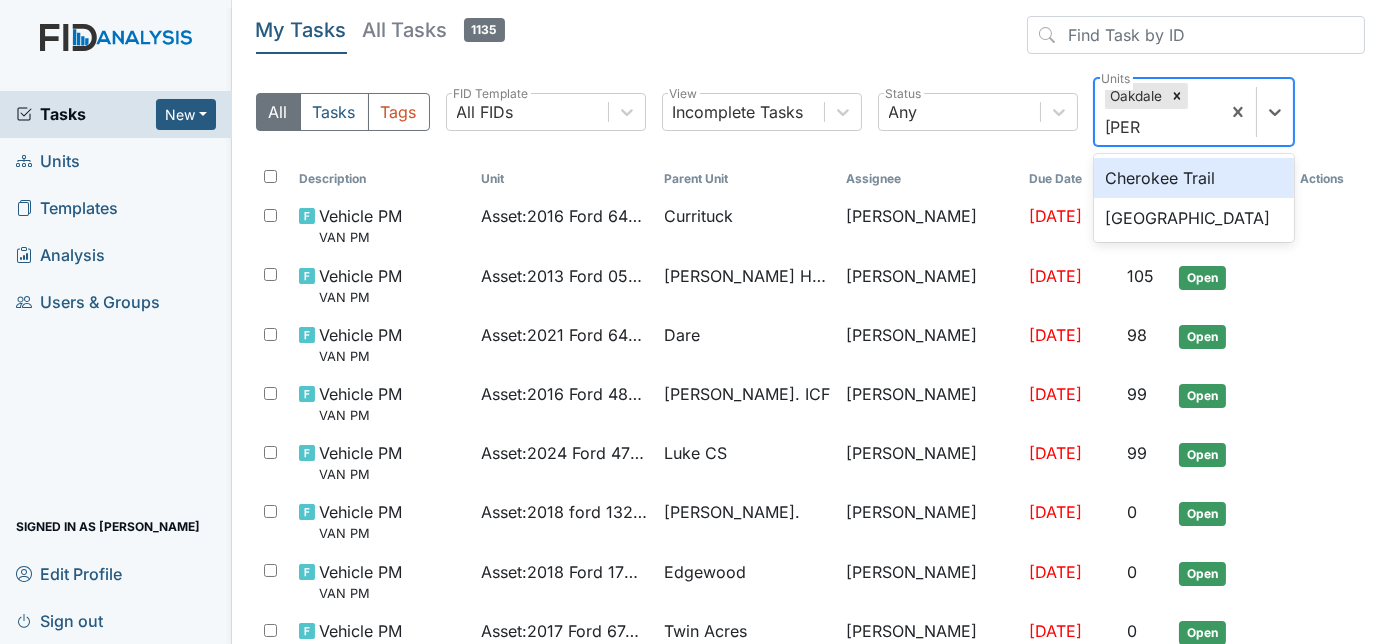 type on "cherr" 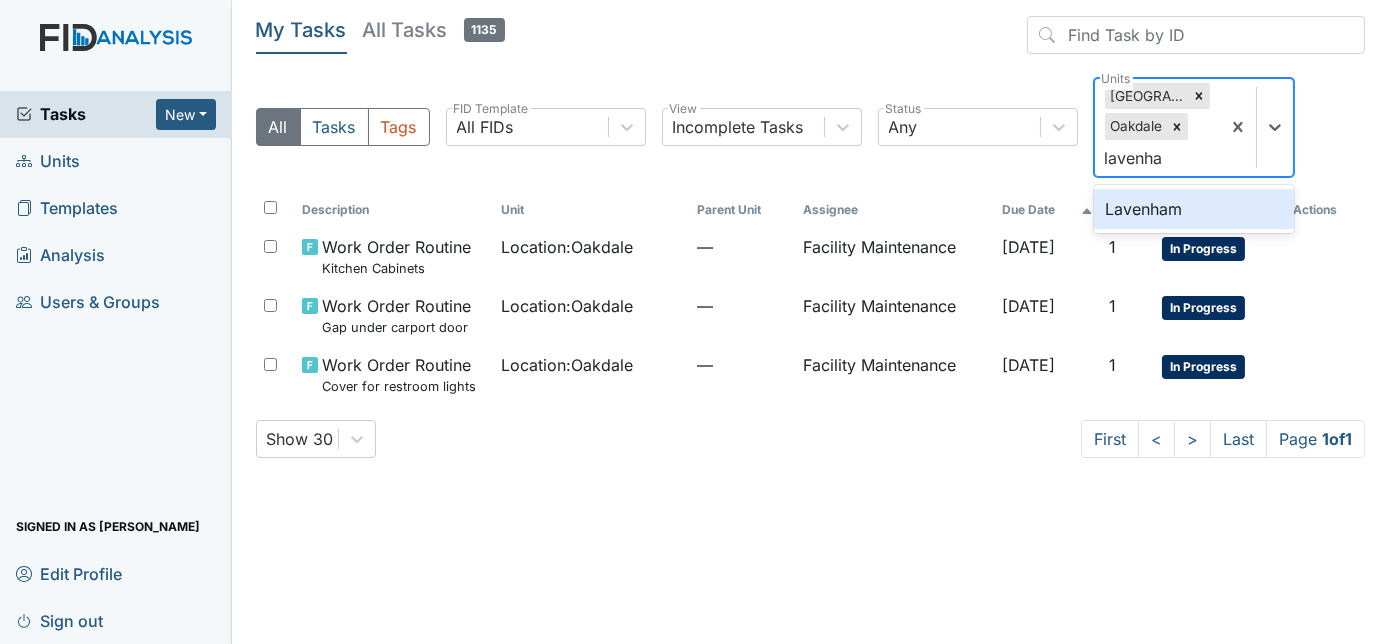 type on "lavenham" 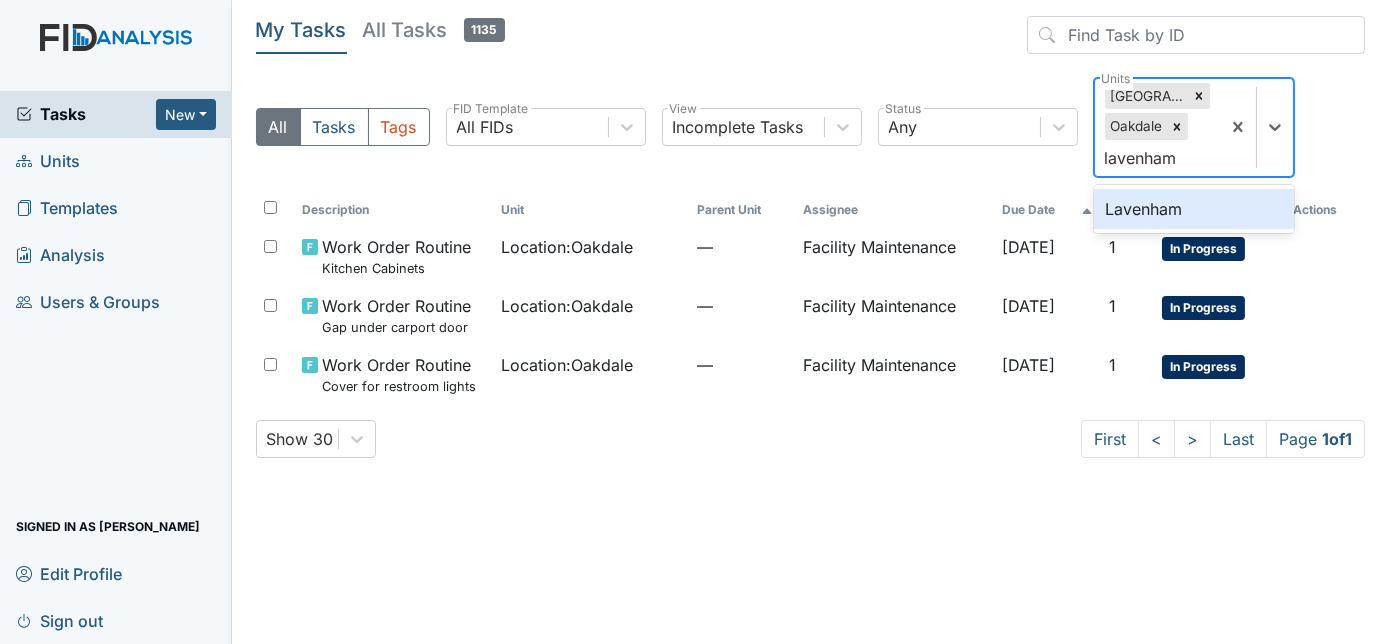 type 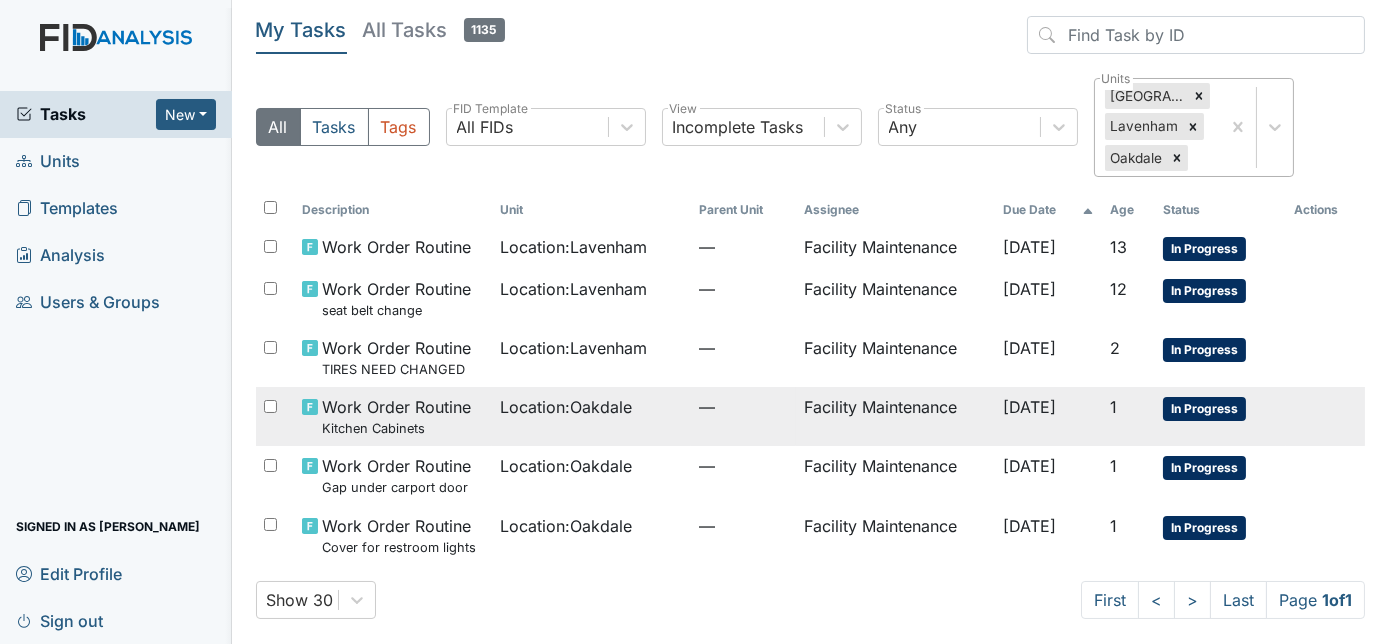 click on "—" at bounding box center (744, 407) 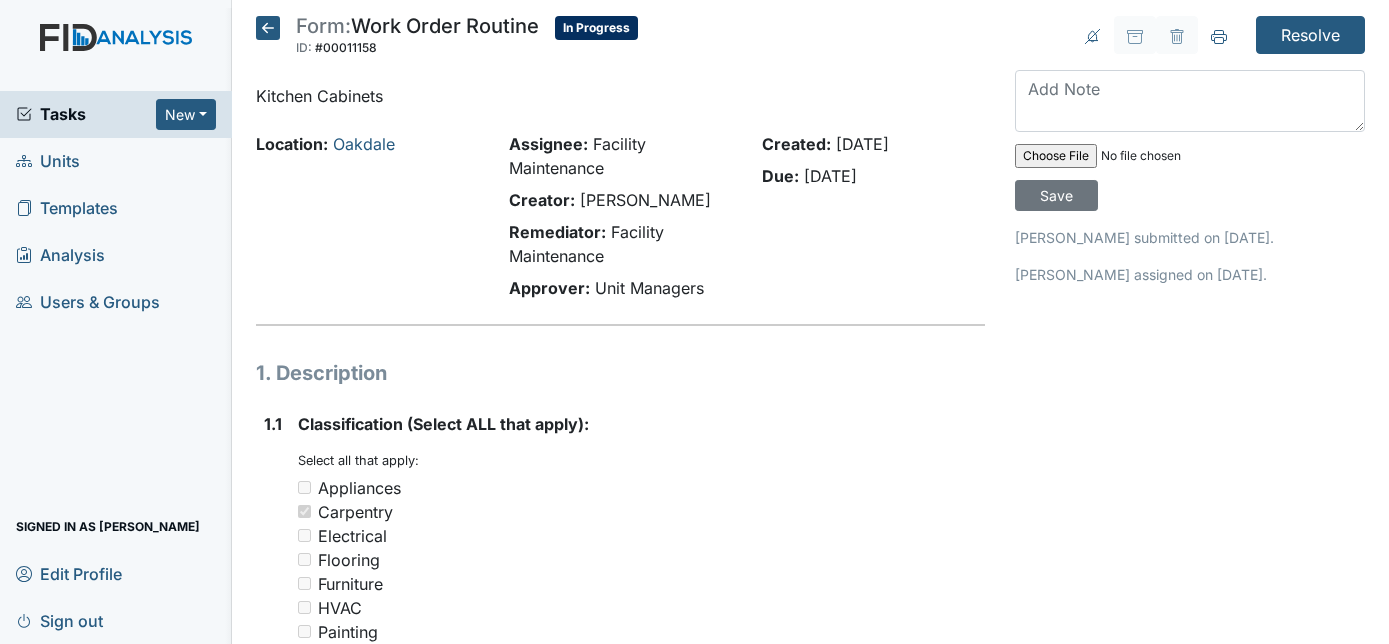 scroll, scrollTop: 0, scrollLeft: 0, axis: both 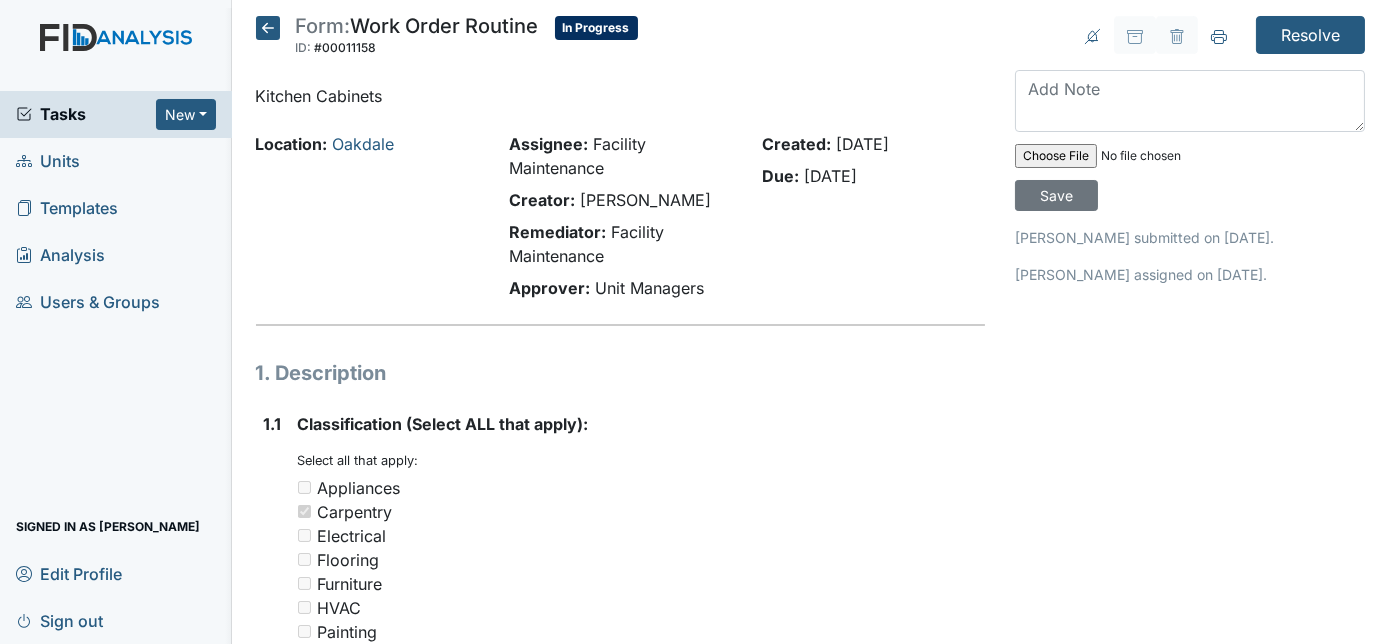 click 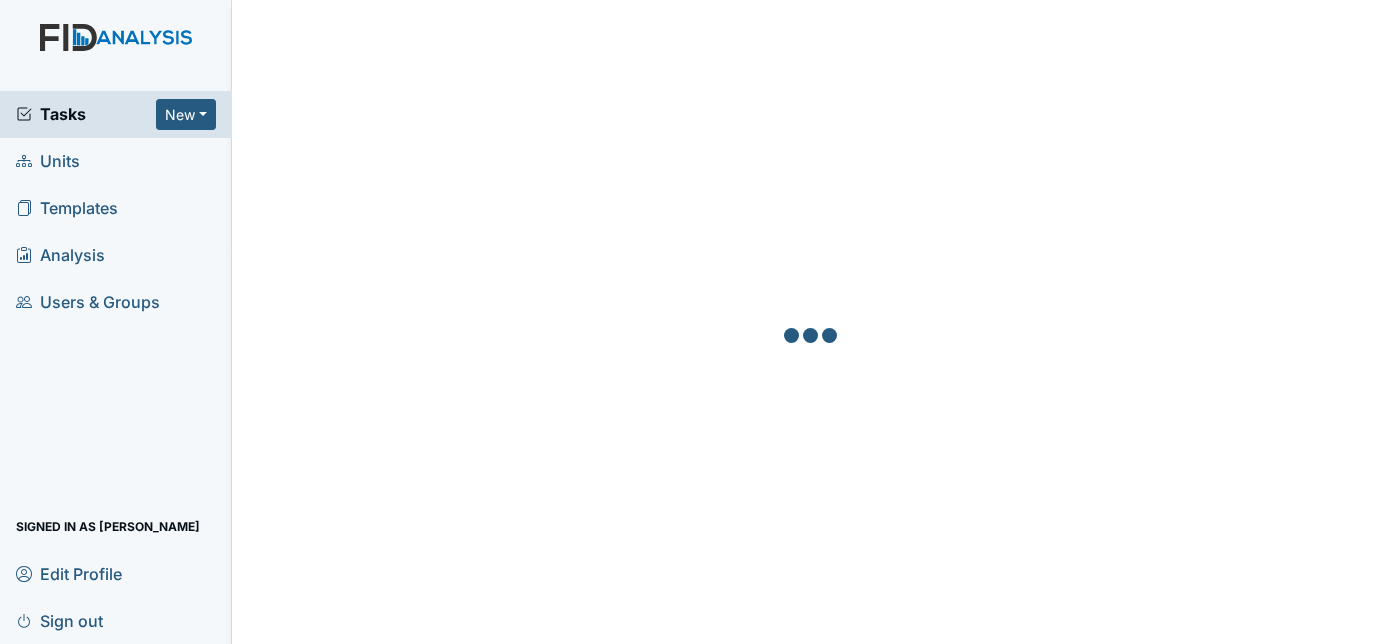 scroll, scrollTop: 0, scrollLeft: 0, axis: both 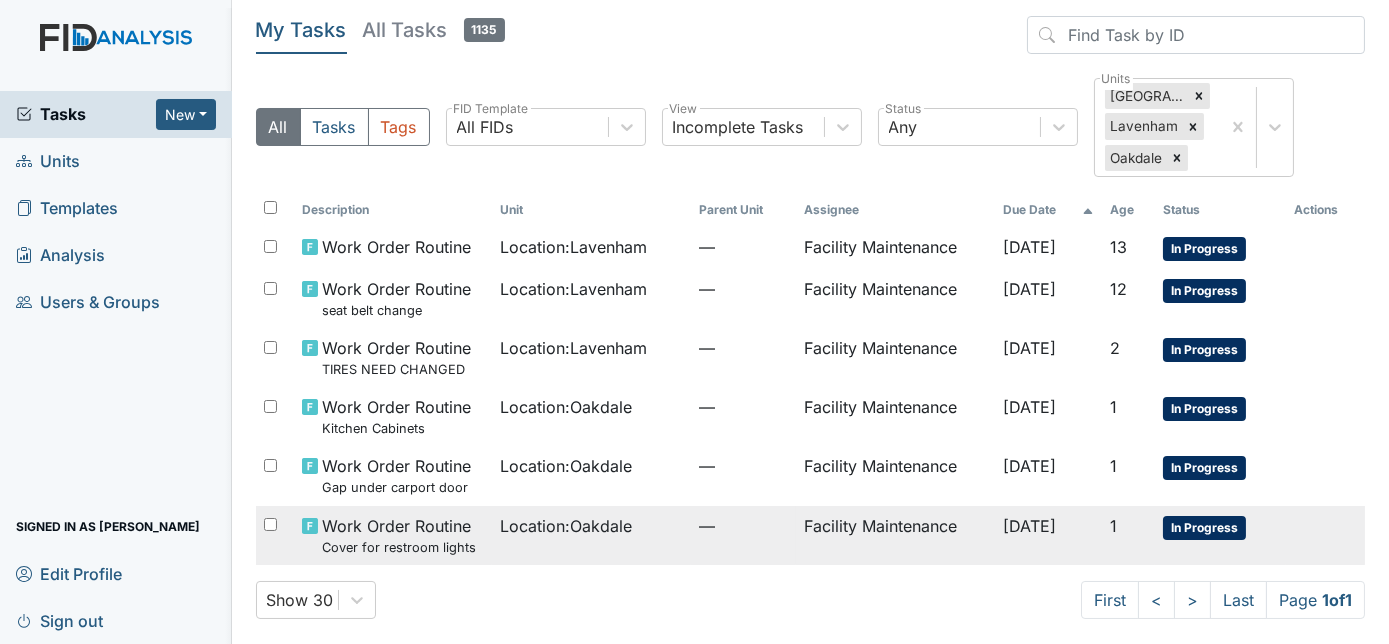 click on "Location :  Oakdale" at bounding box center (591, 535) 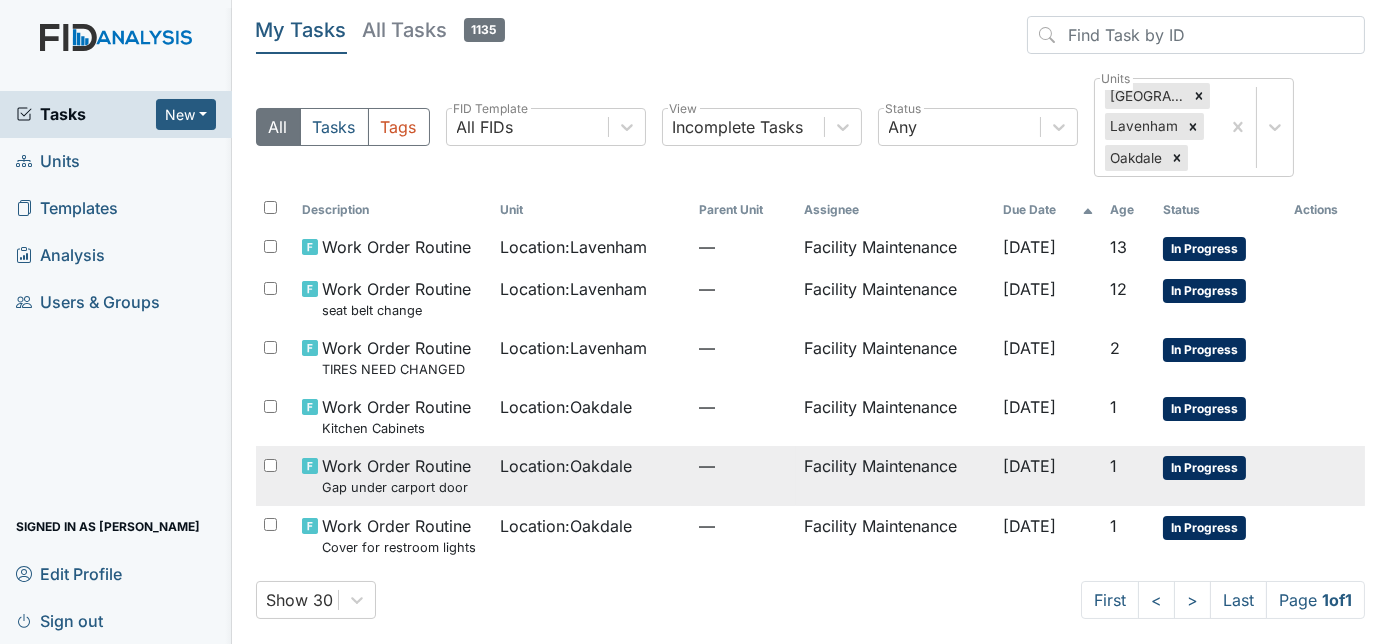 click on "Location :  Oakdale" at bounding box center [566, 466] 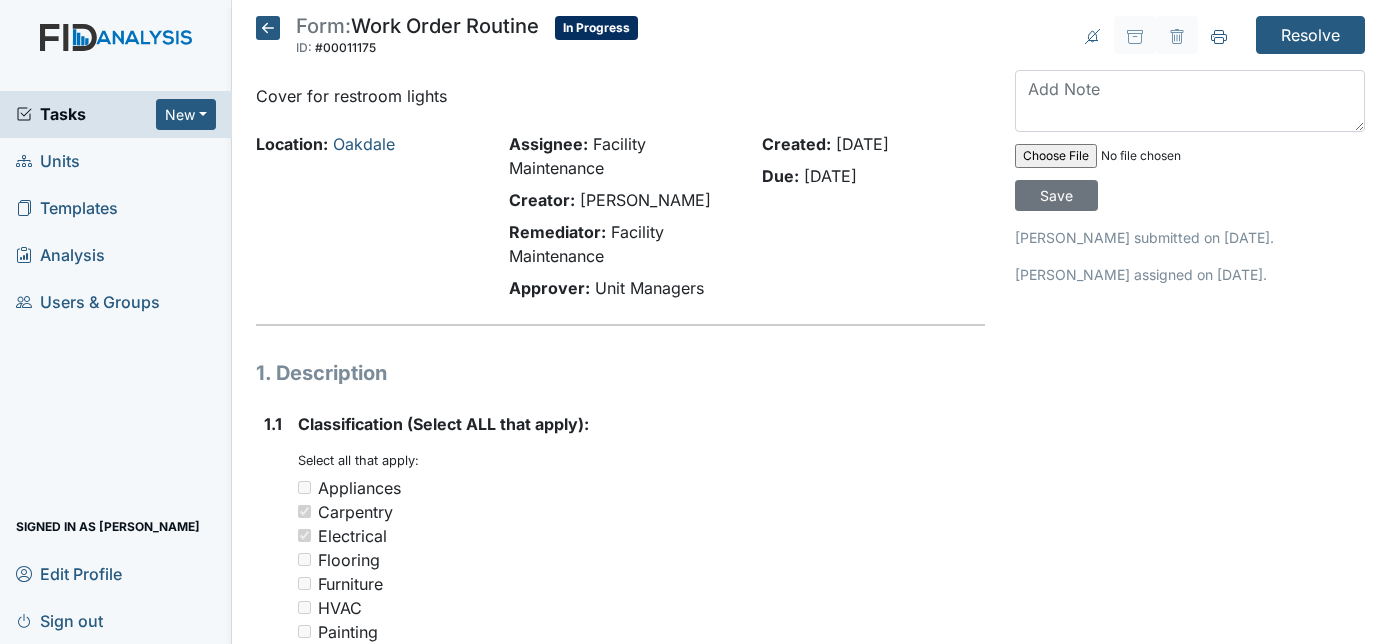scroll, scrollTop: 0, scrollLeft: 0, axis: both 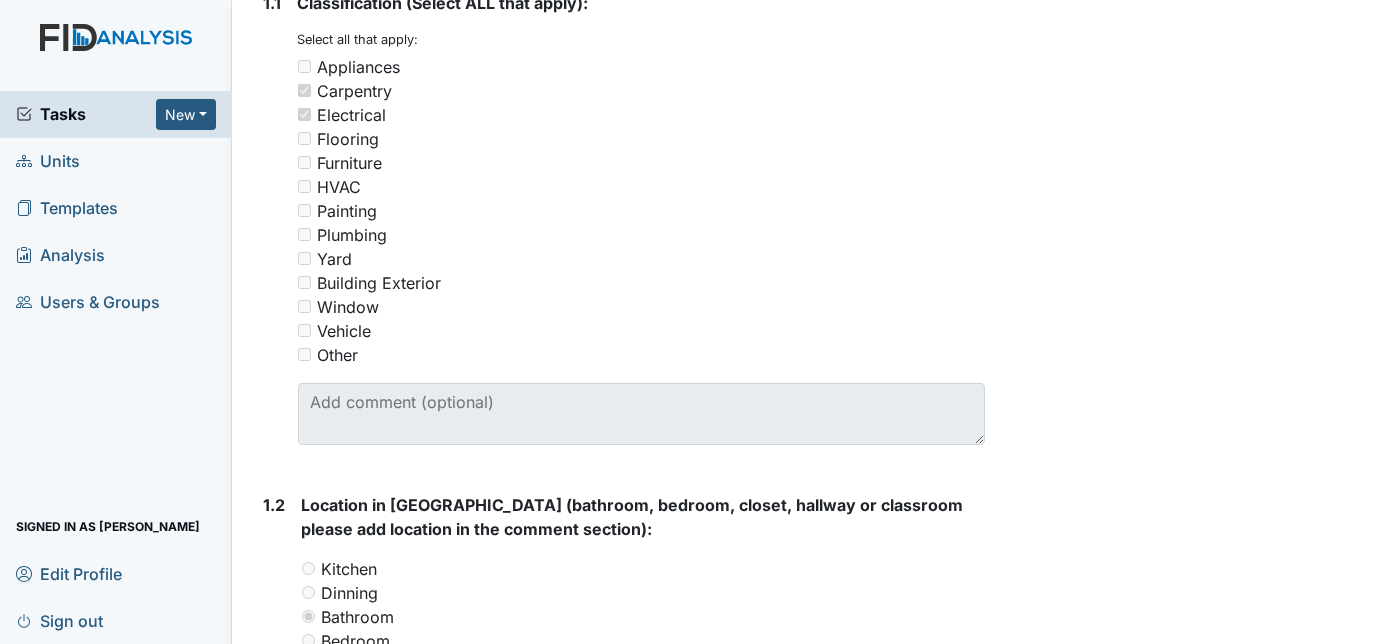 click on "Resolve
Archive Task
×
Are you sure you want to archive this task? It will appear as incomplete on reports.
Archive
Delete Task
×
Are you sure you want to delete this task?
[GEOGRAPHIC_DATA]
Save
[PERSON_NAME] submitted on [DATE].
[PERSON_NAME] assigned on [DATE]." at bounding box center [1190, 668] 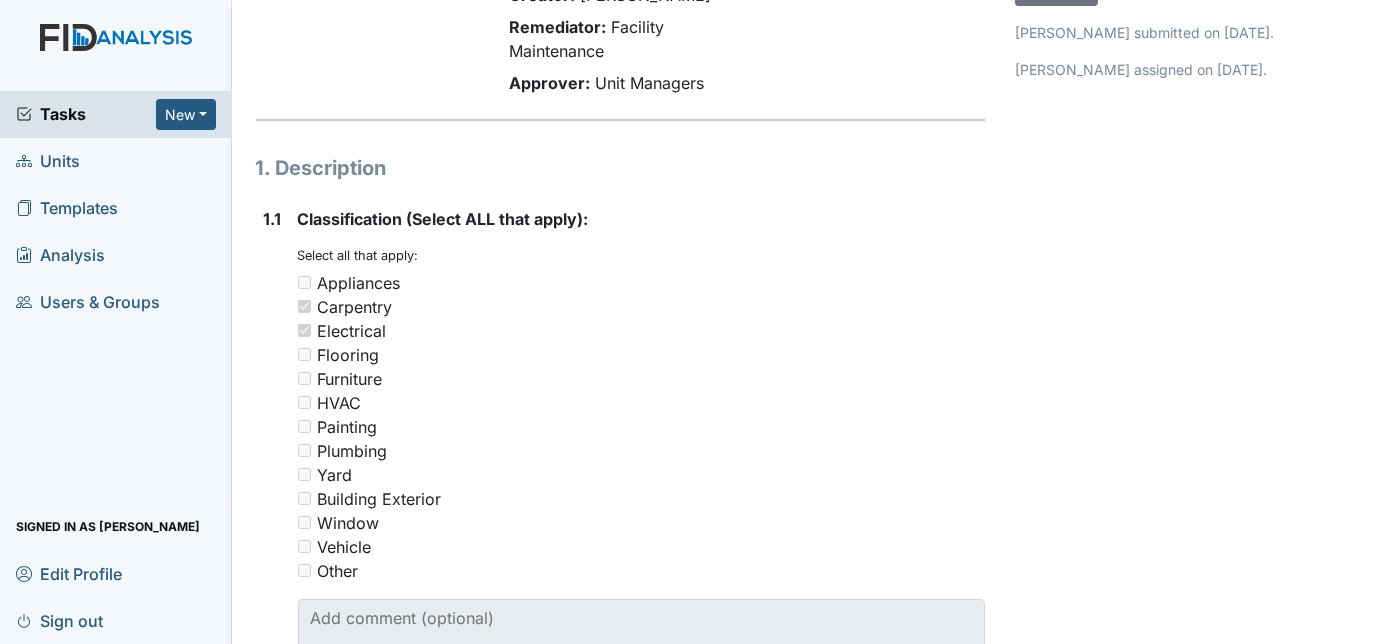 scroll, scrollTop: 0, scrollLeft: 0, axis: both 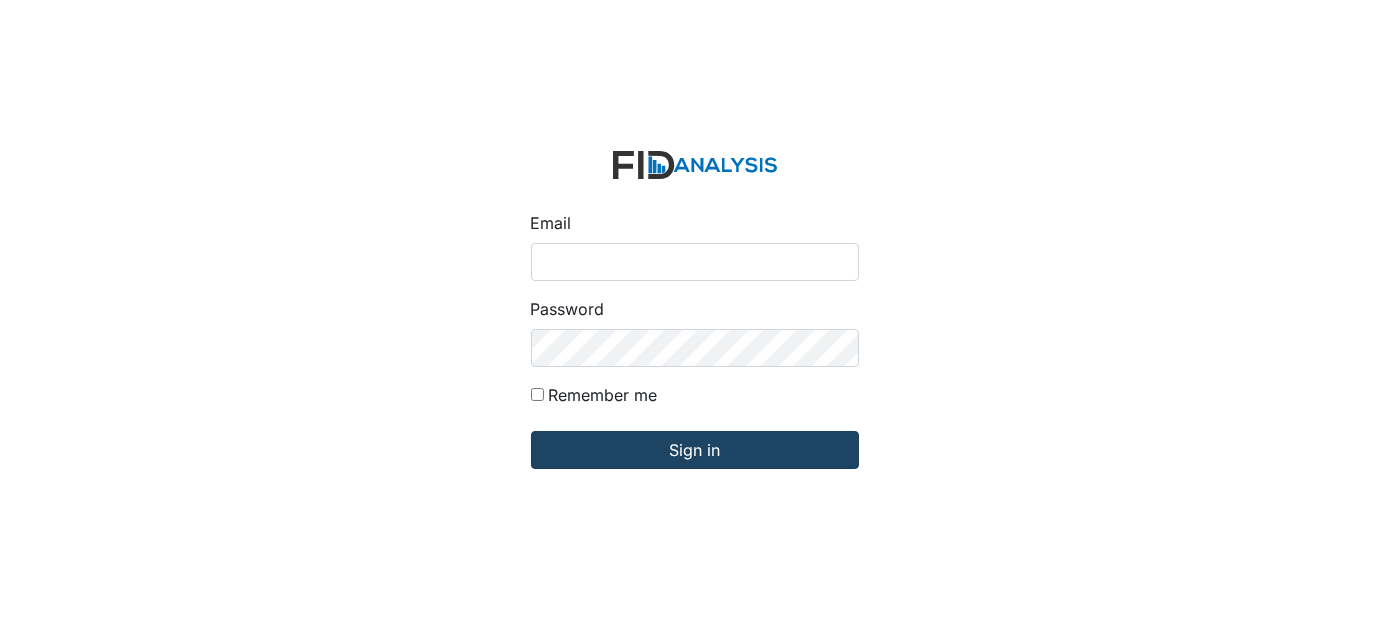 type on "[EMAIL_ADDRESS][DOMAIN_NAME]" 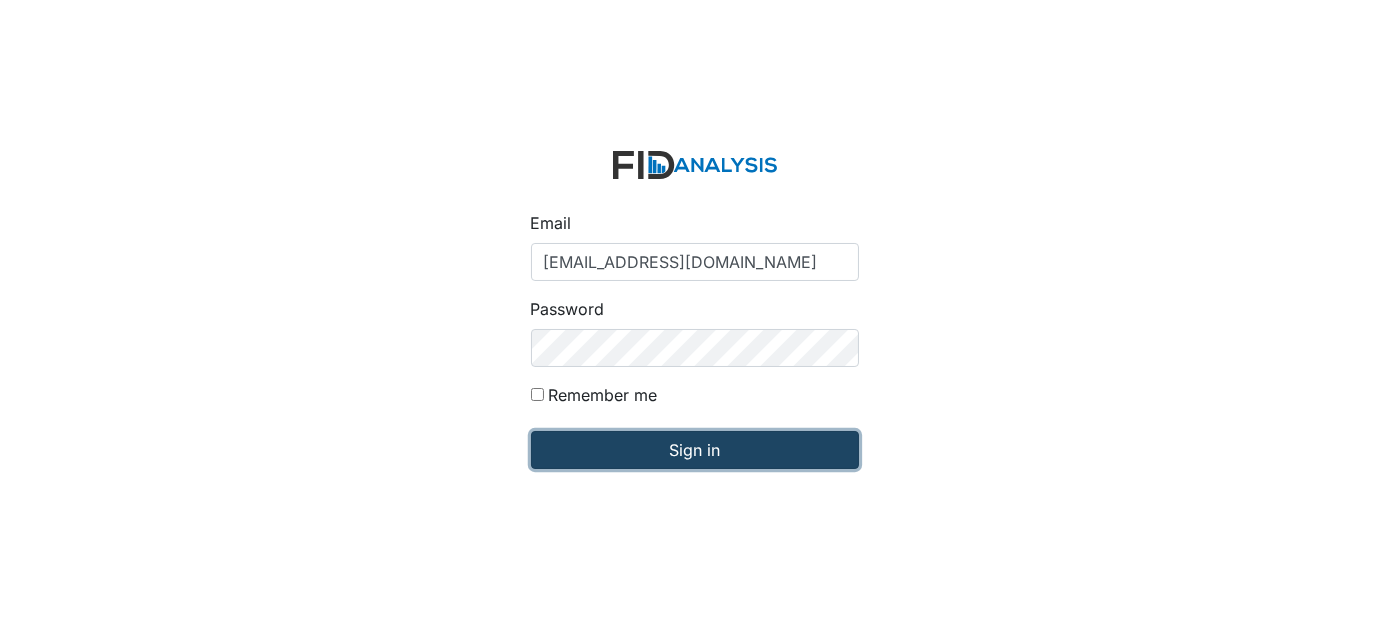click on "Sign in" at bounding box center [695, 450] 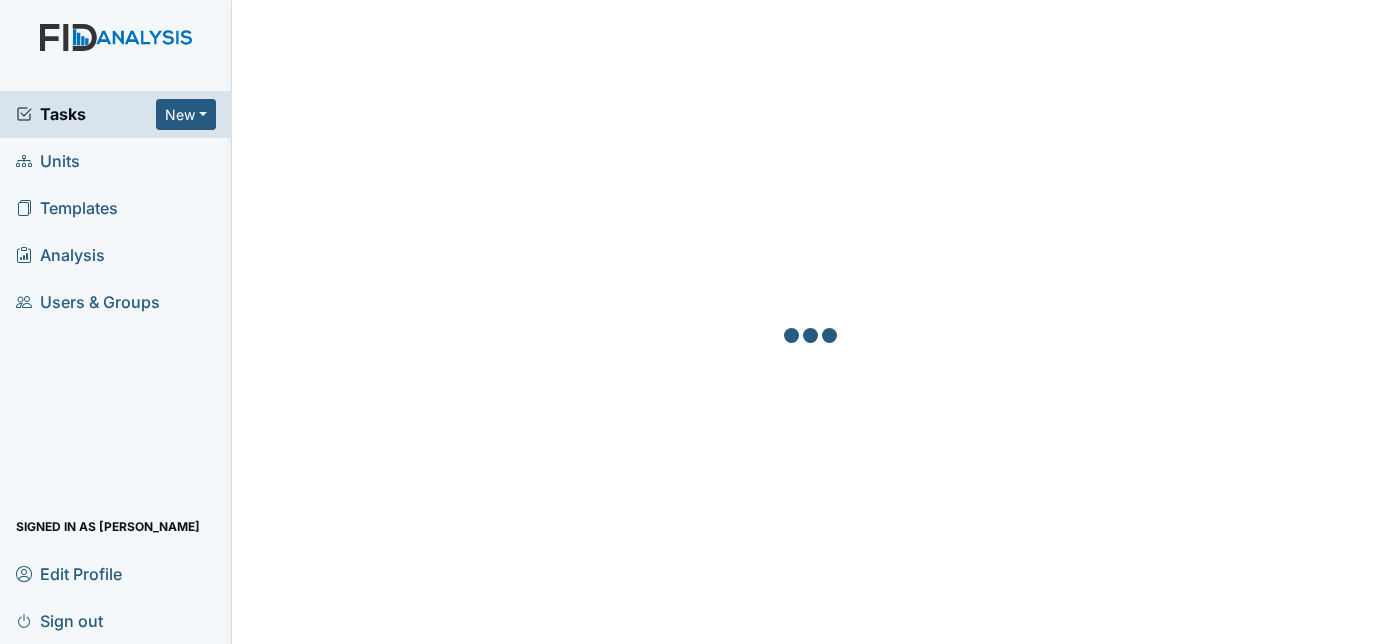 scroll, scrollTop: 0, scrollLeft: 0, axis: both 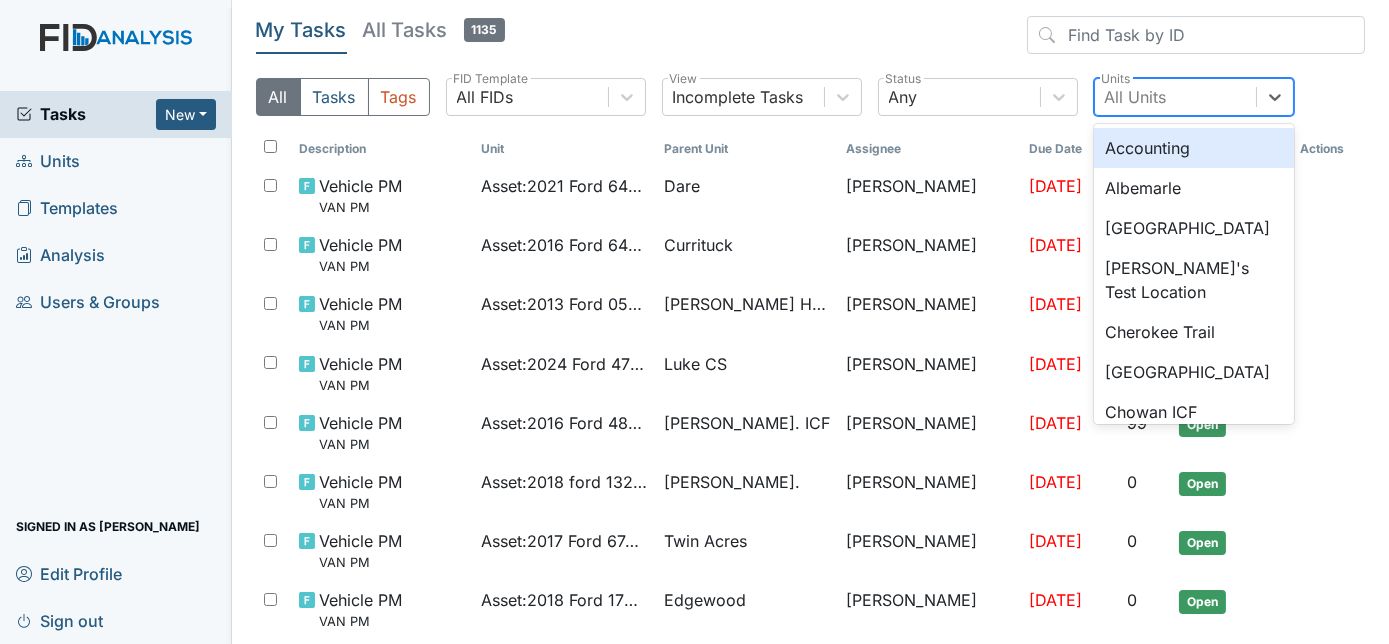 click on "All Units" at bounding box center [1136, 97] 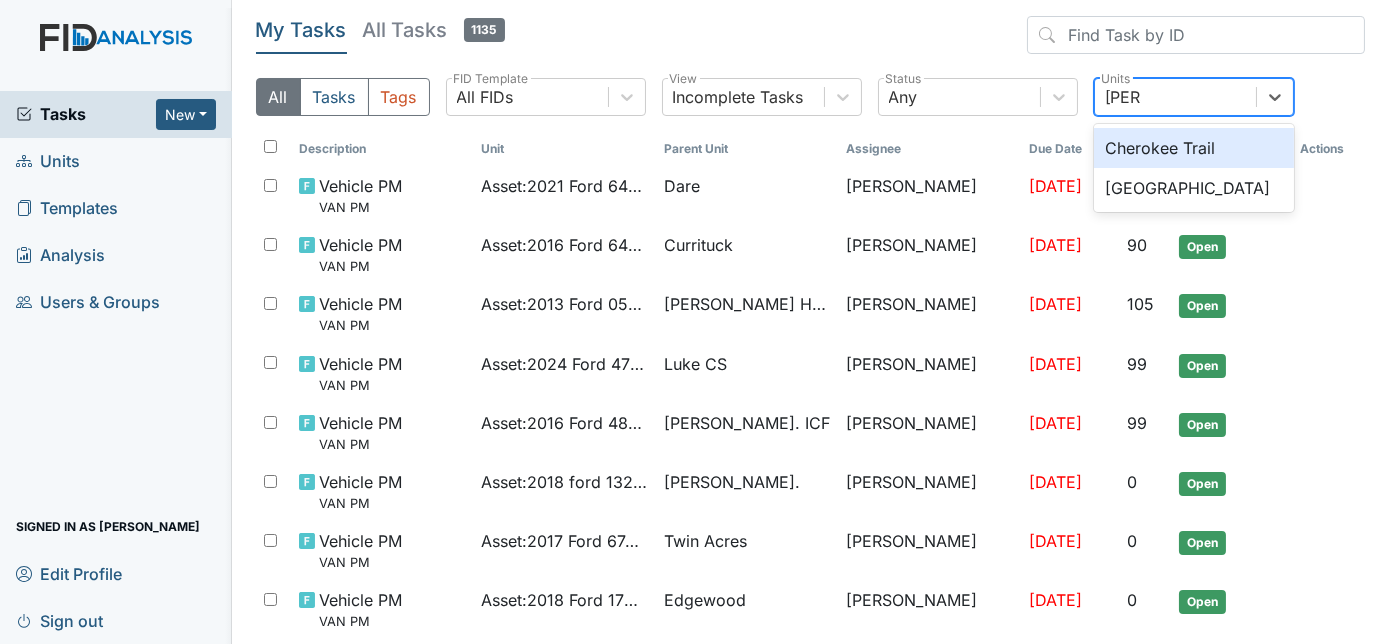 type on "cherr" 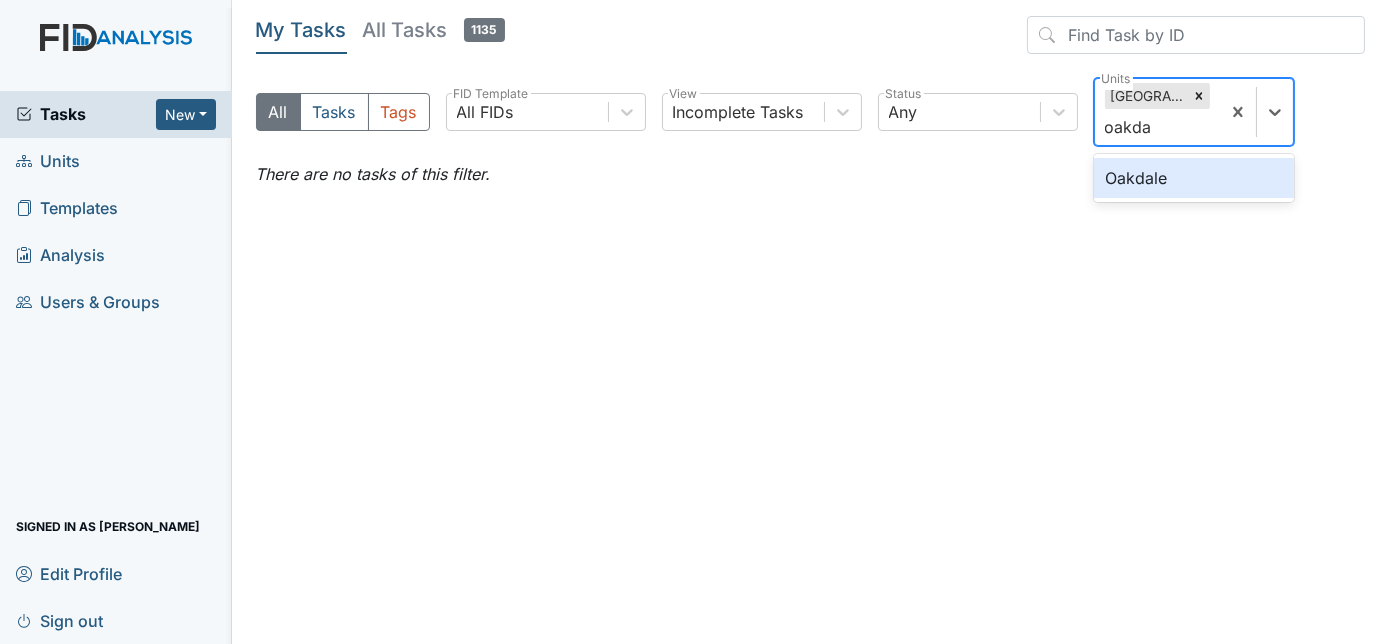 type on "oakdal" 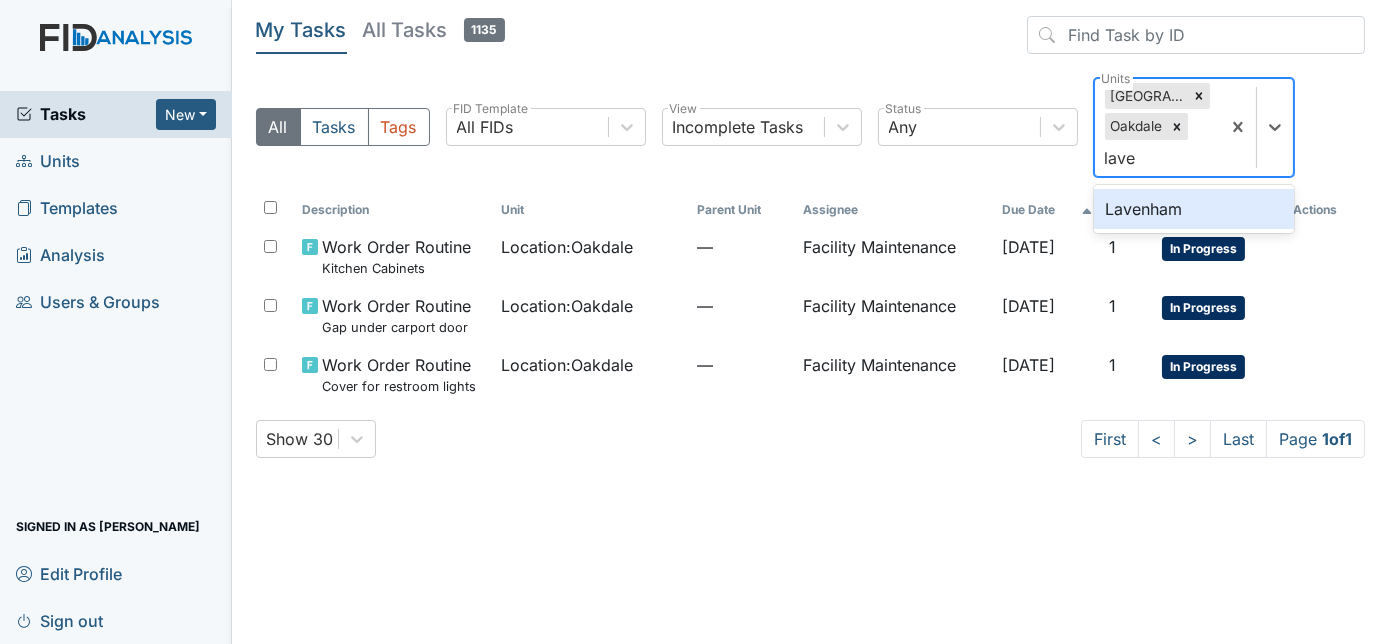 type on "laven" 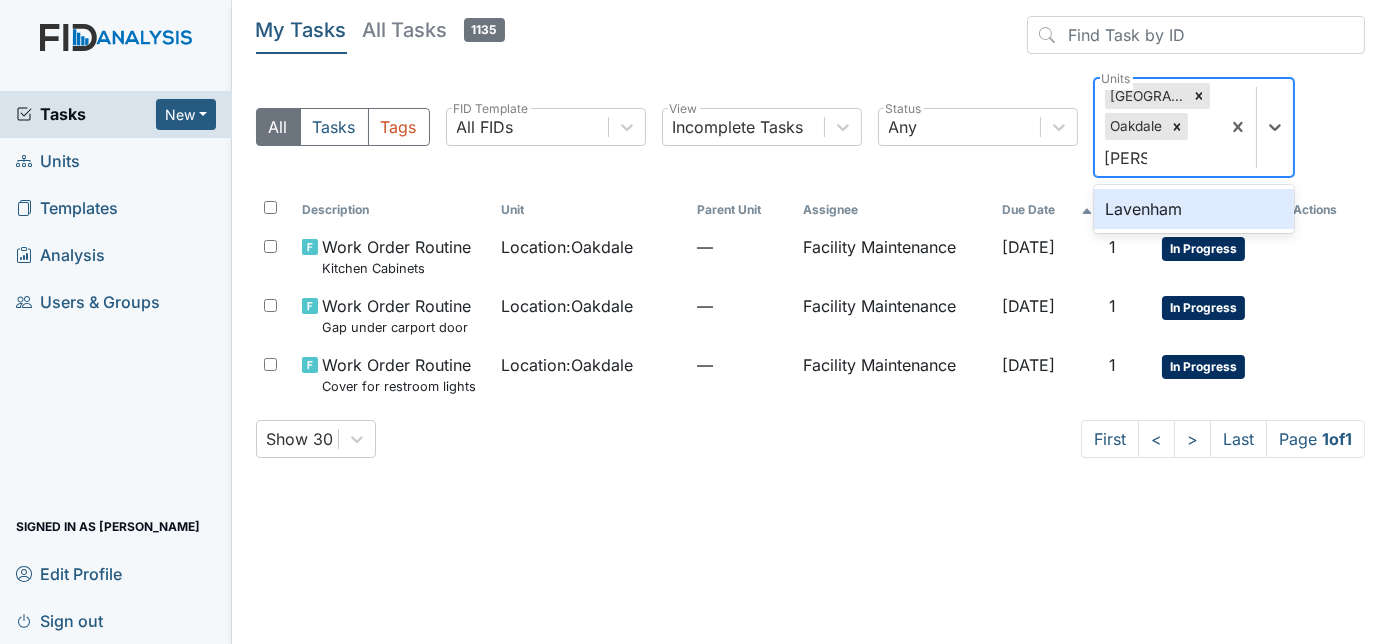 type 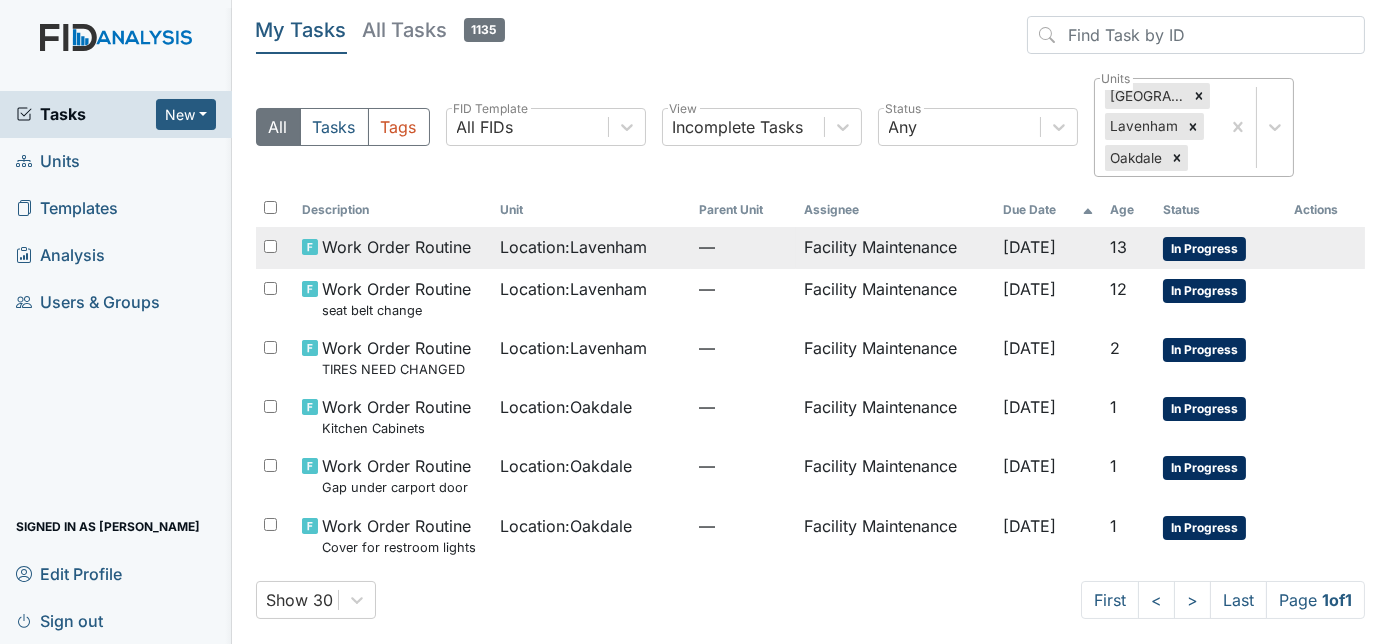 click on "—" at bounding box center (744, 247) 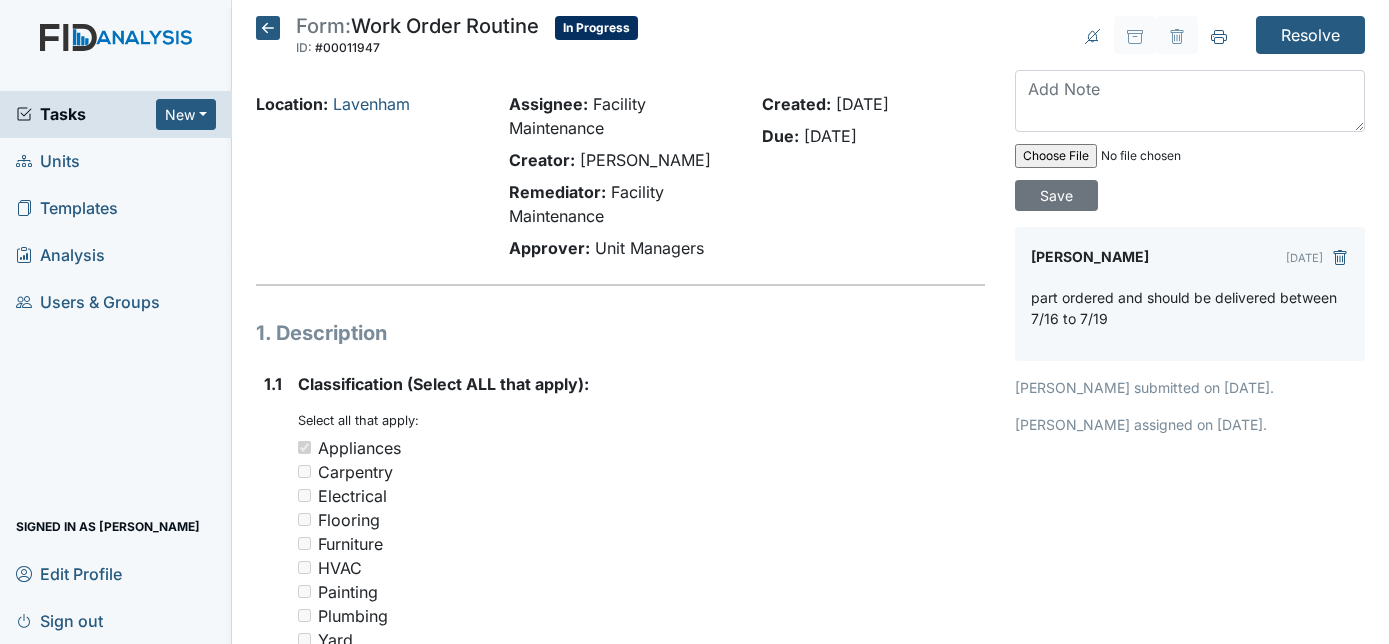 scroll, scrollTop: 0, scrollLeft: 0, axis: both 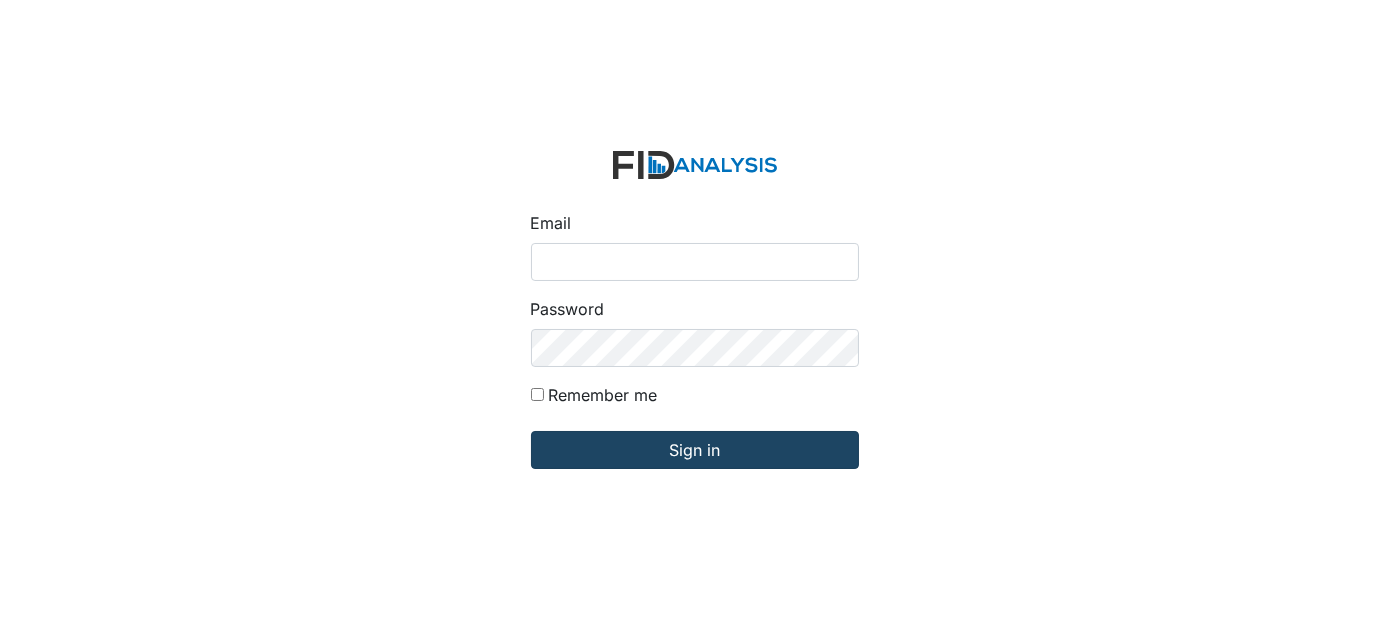 type on "[EMAIL_ADDRESS][DOMAIN_NAME]" 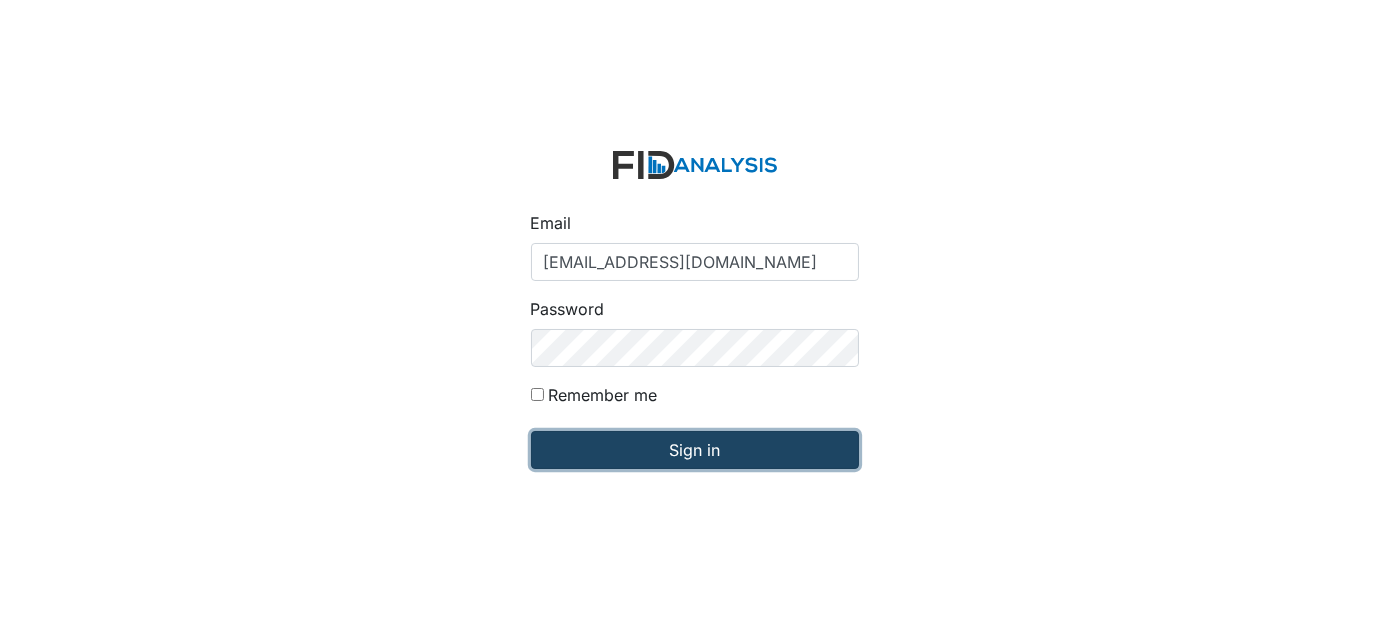 click on "Sign in" at bounding box center (695, 450) 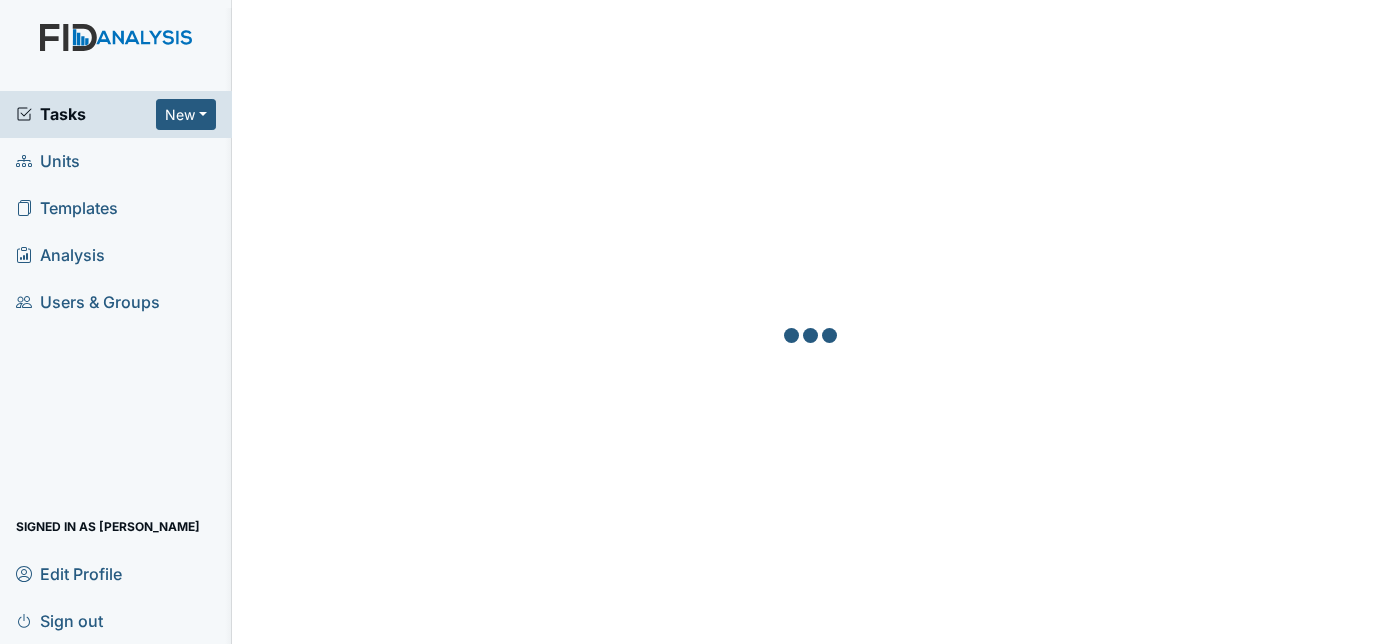 scroll, scrollTop: 0, scrollLeft: 0, axis: both 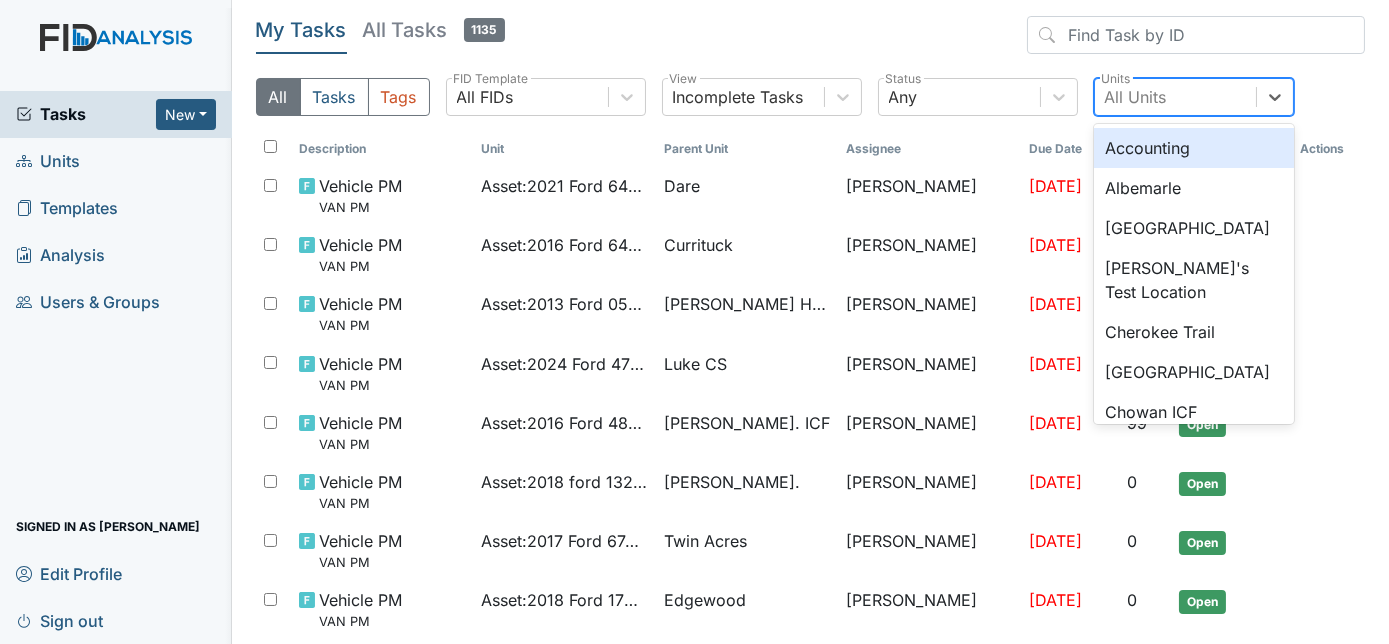 click on "All Units" at bounding box center (1175, 97) 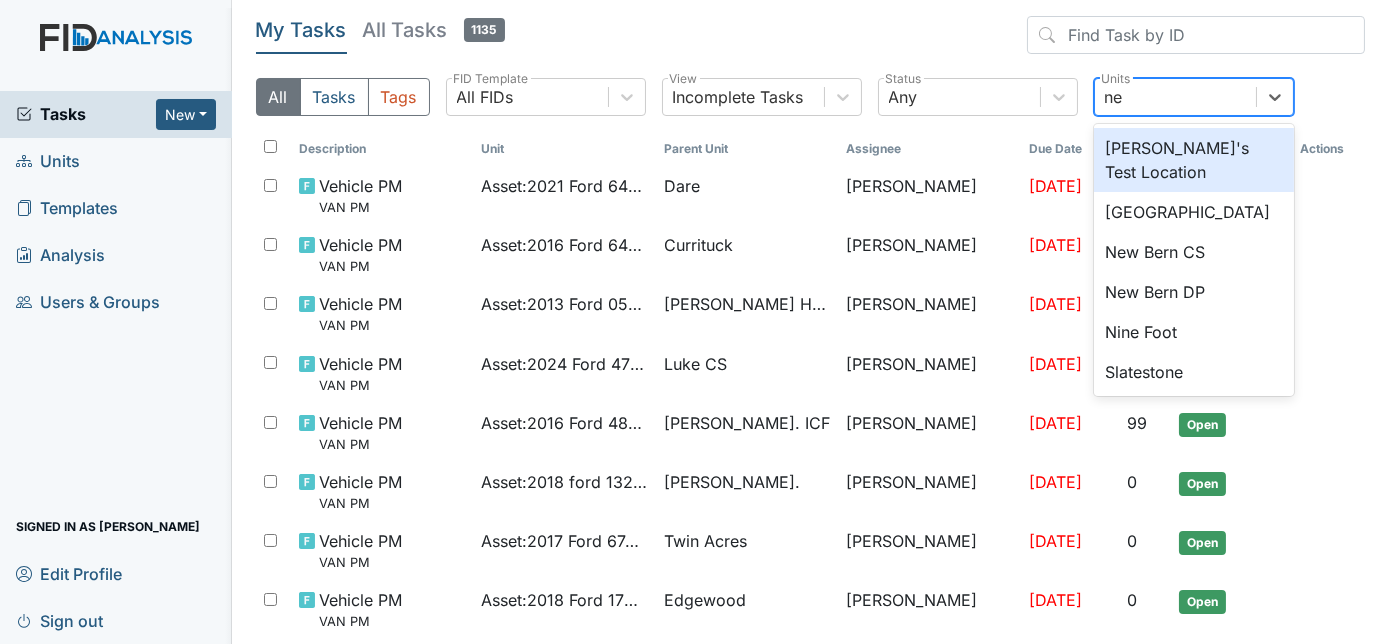 type on "new" 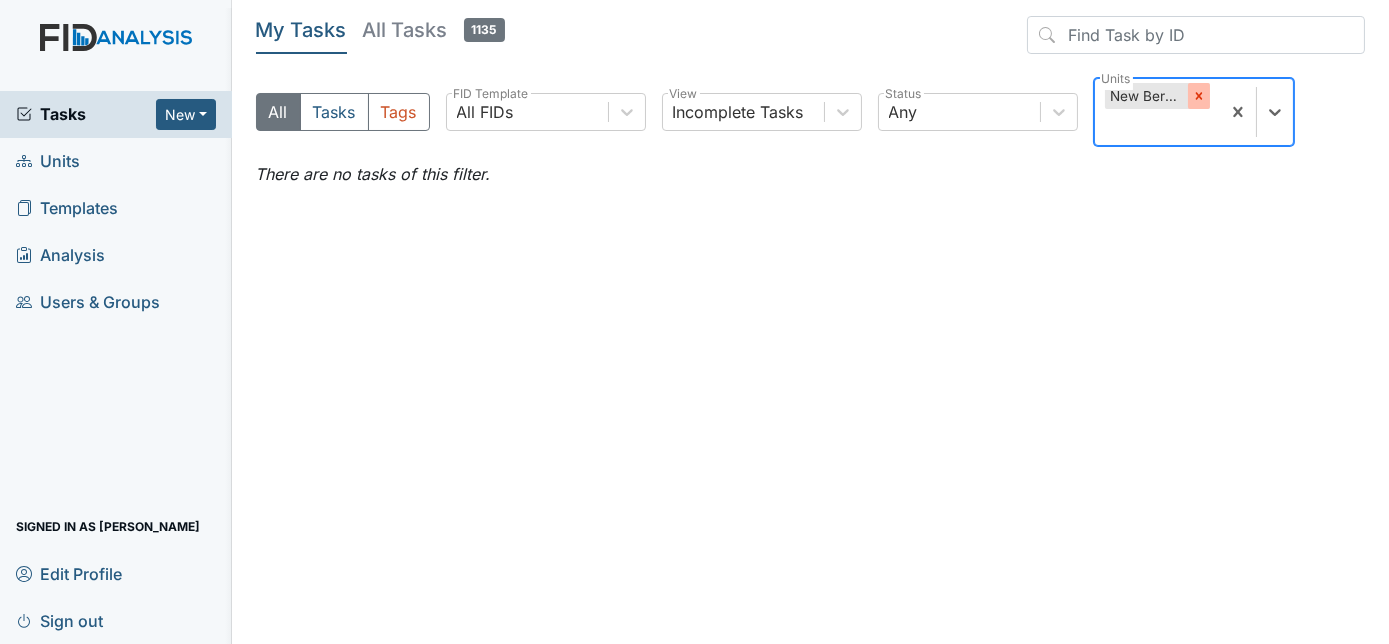 click 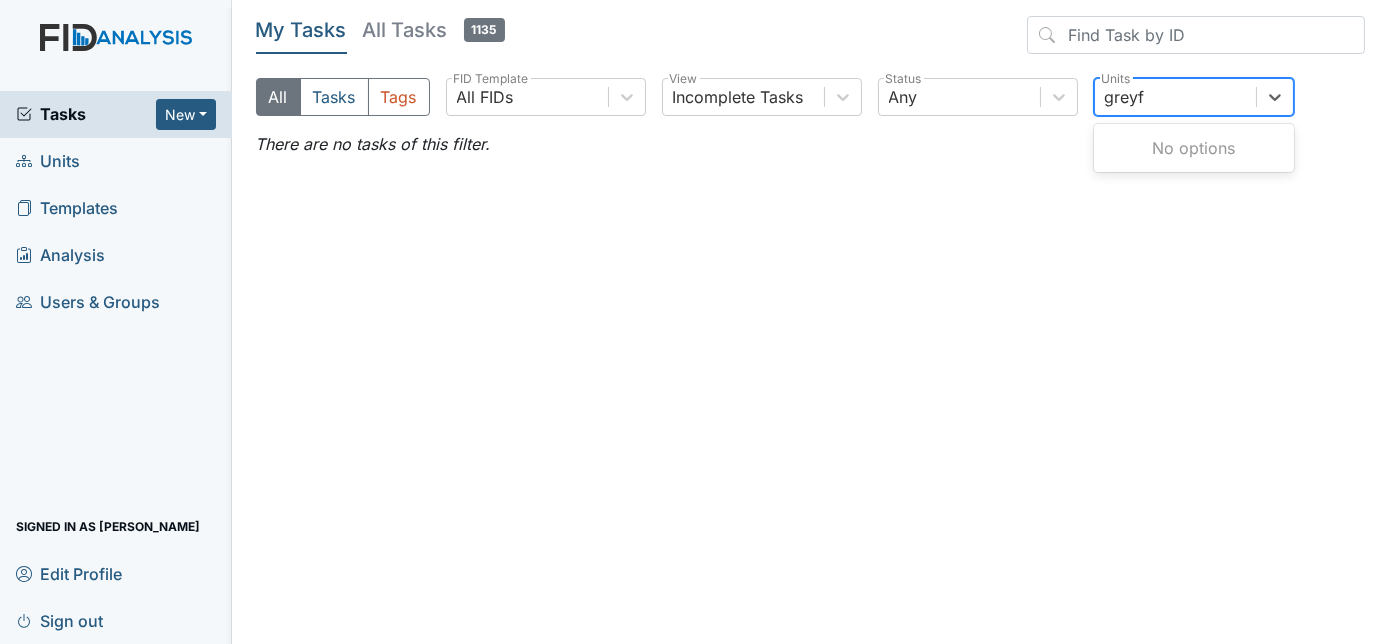 type on "grey" 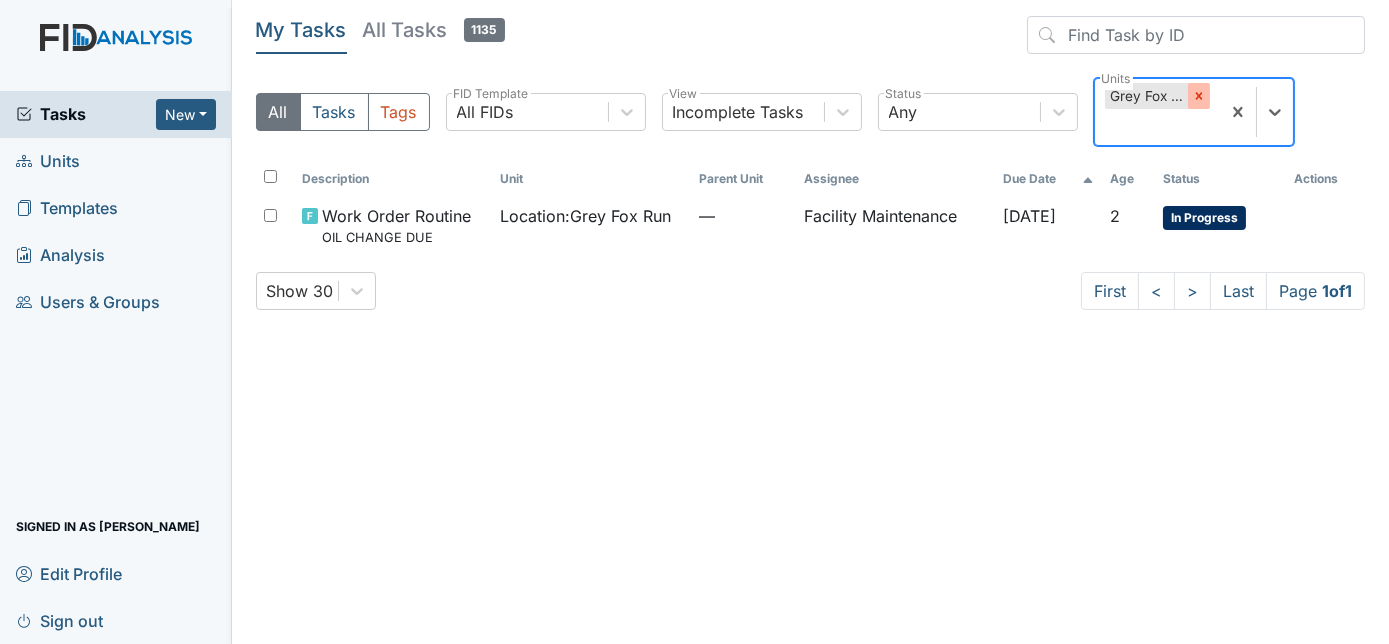 click 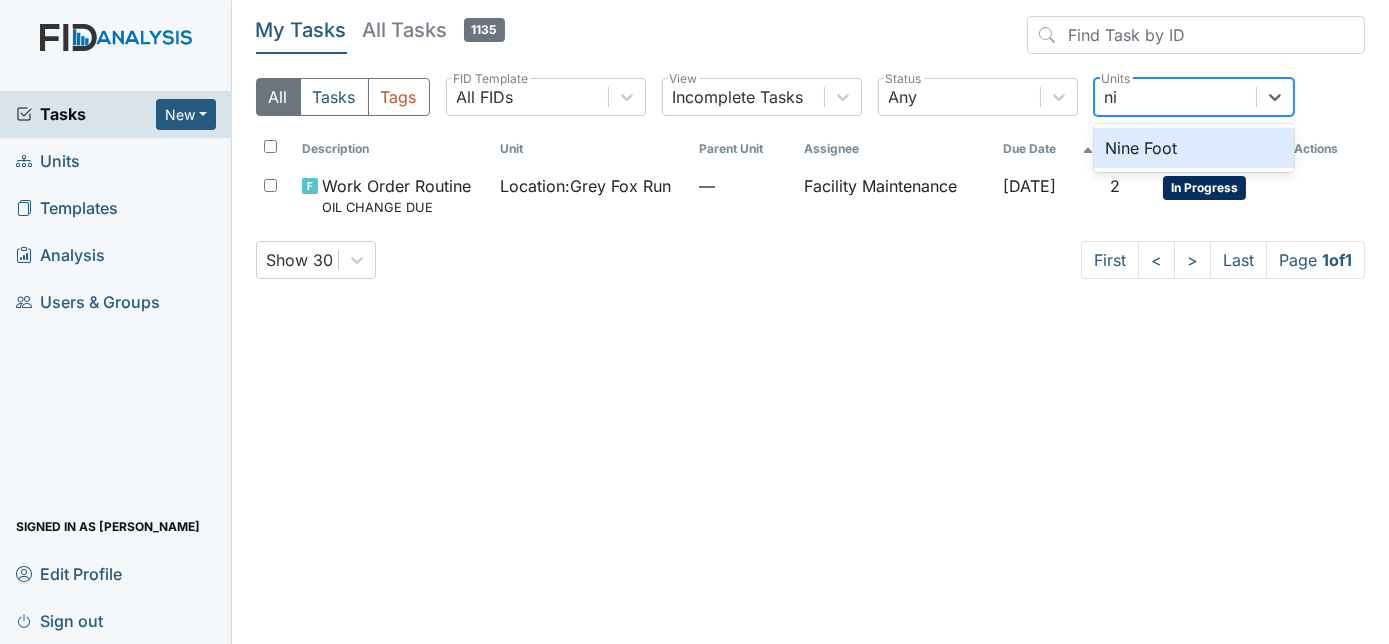 type on "nin" 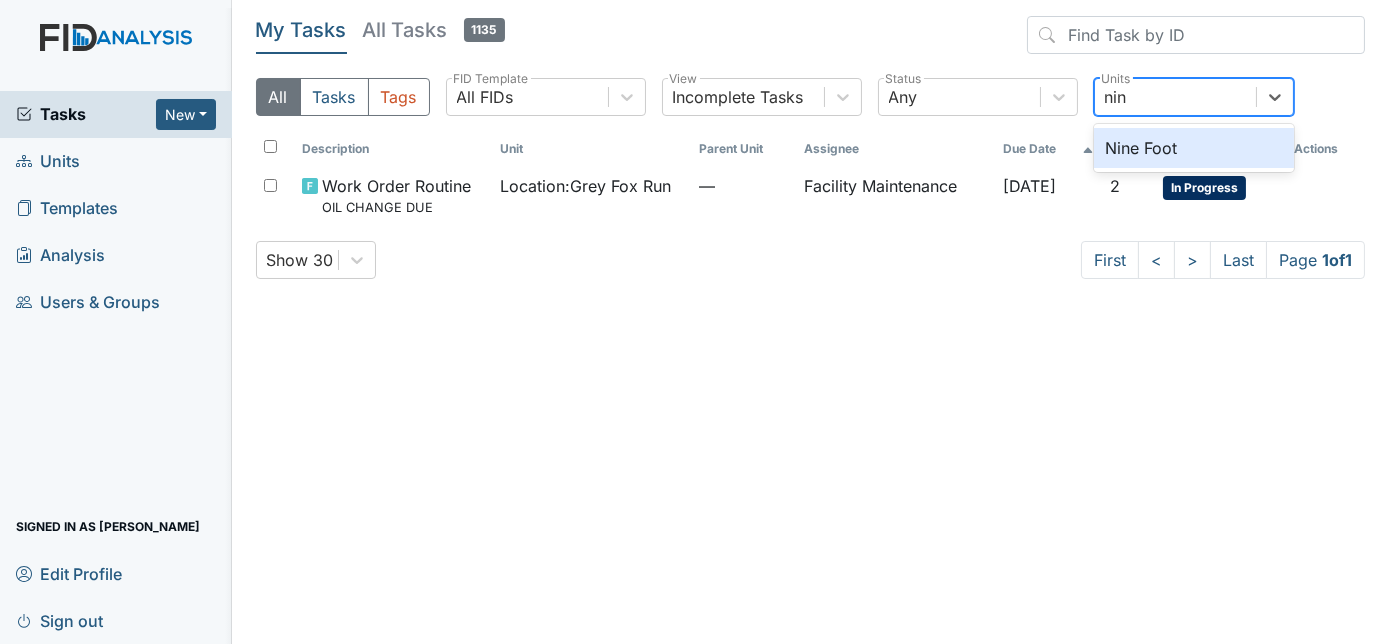 type 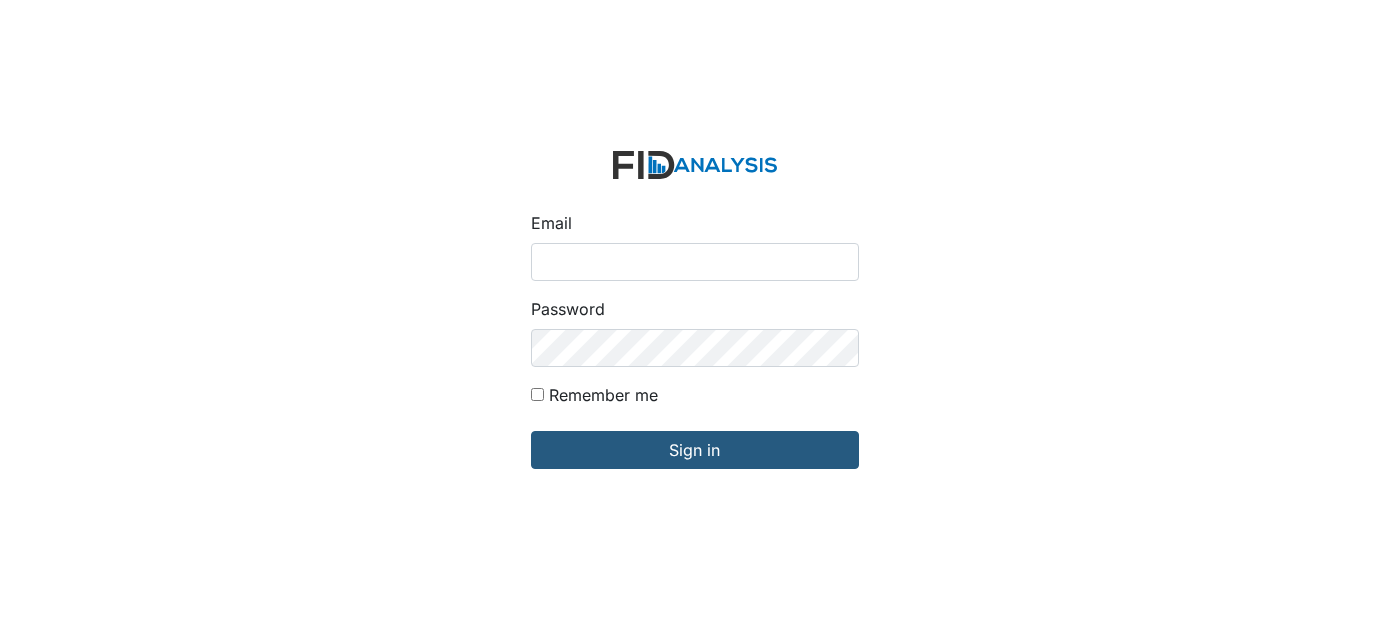 scroll, scrollTop: 0, scrollLeft: 0, axis: both 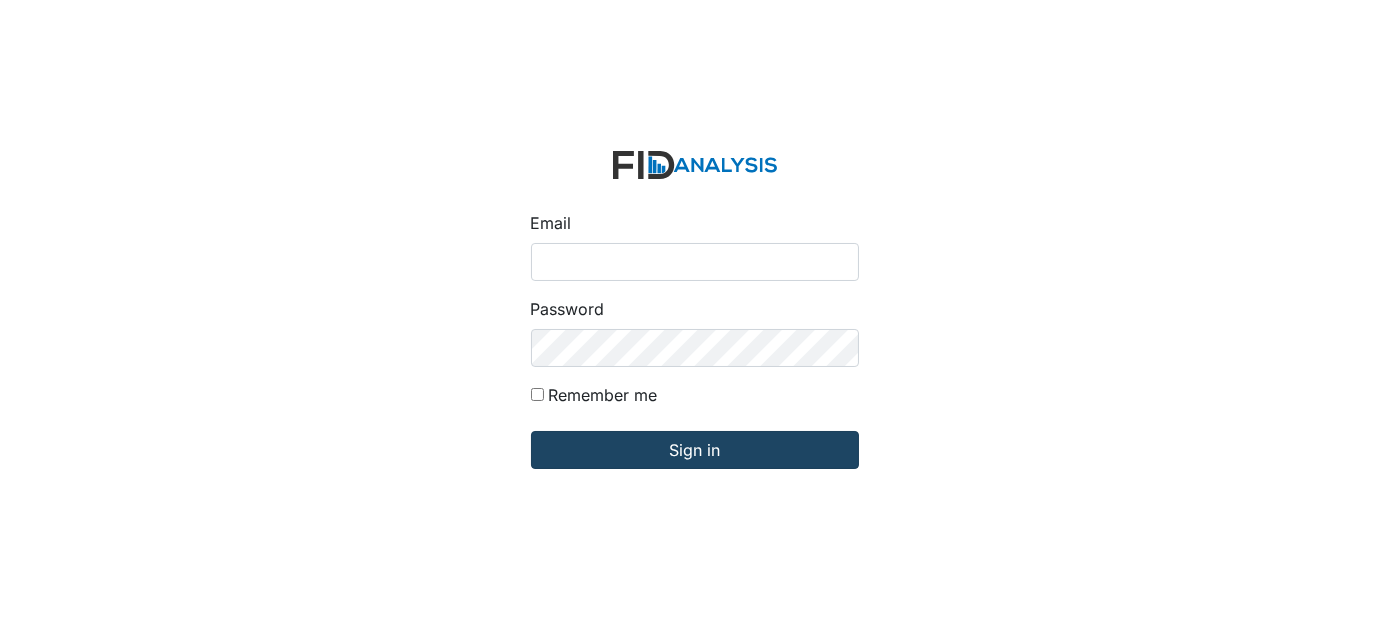 type on "[EMAIL_ADDRESS][DOMAIN_NAME]" 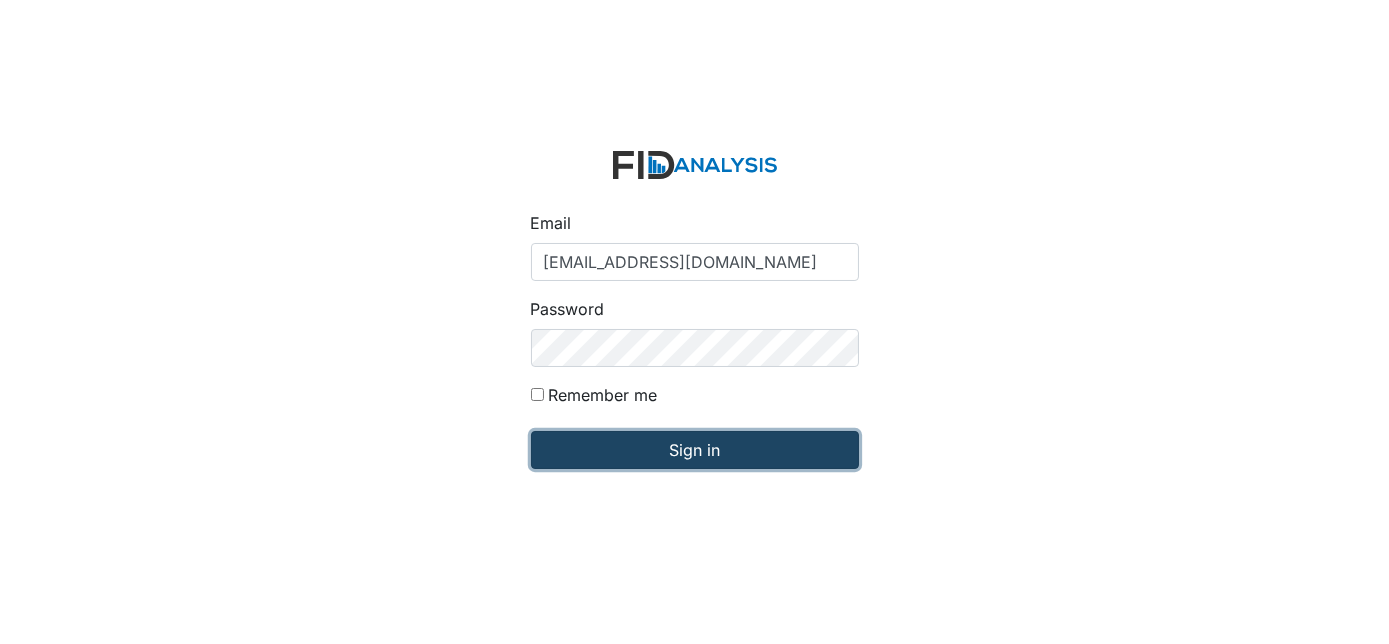click on "Sign in" at bounding box center (695, 450) 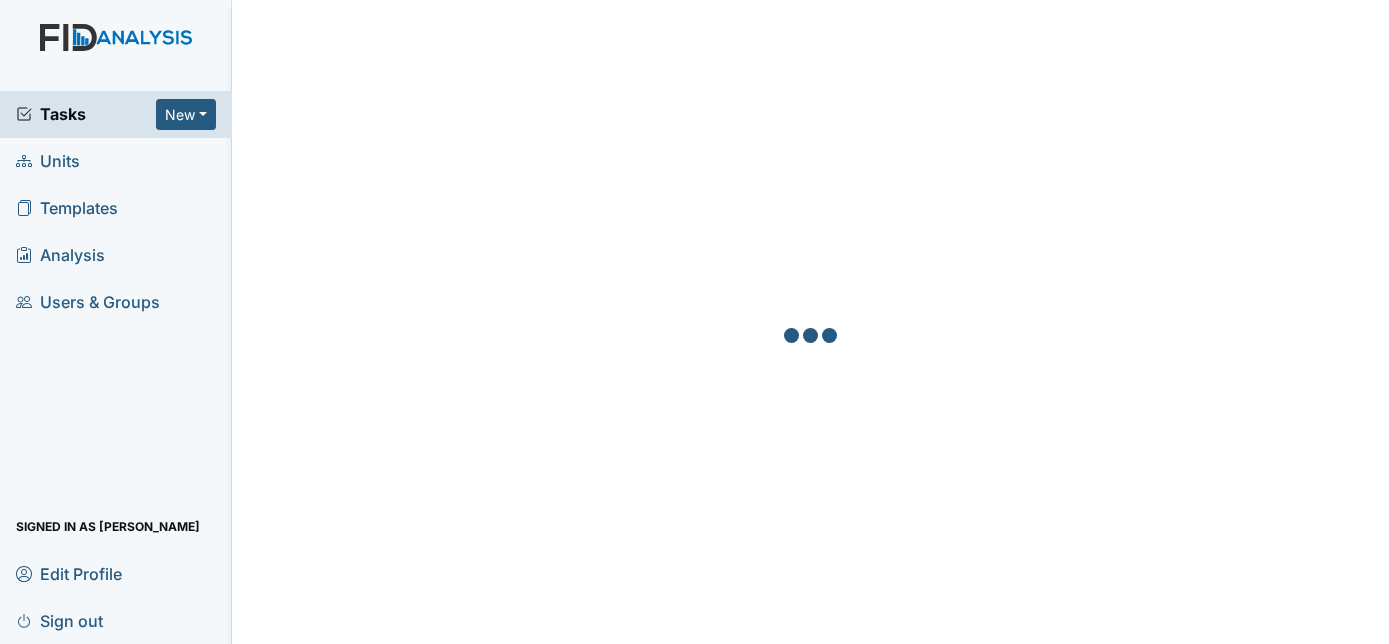 scroll, scrollTop: 0, scrollLeft: 0, axis: both 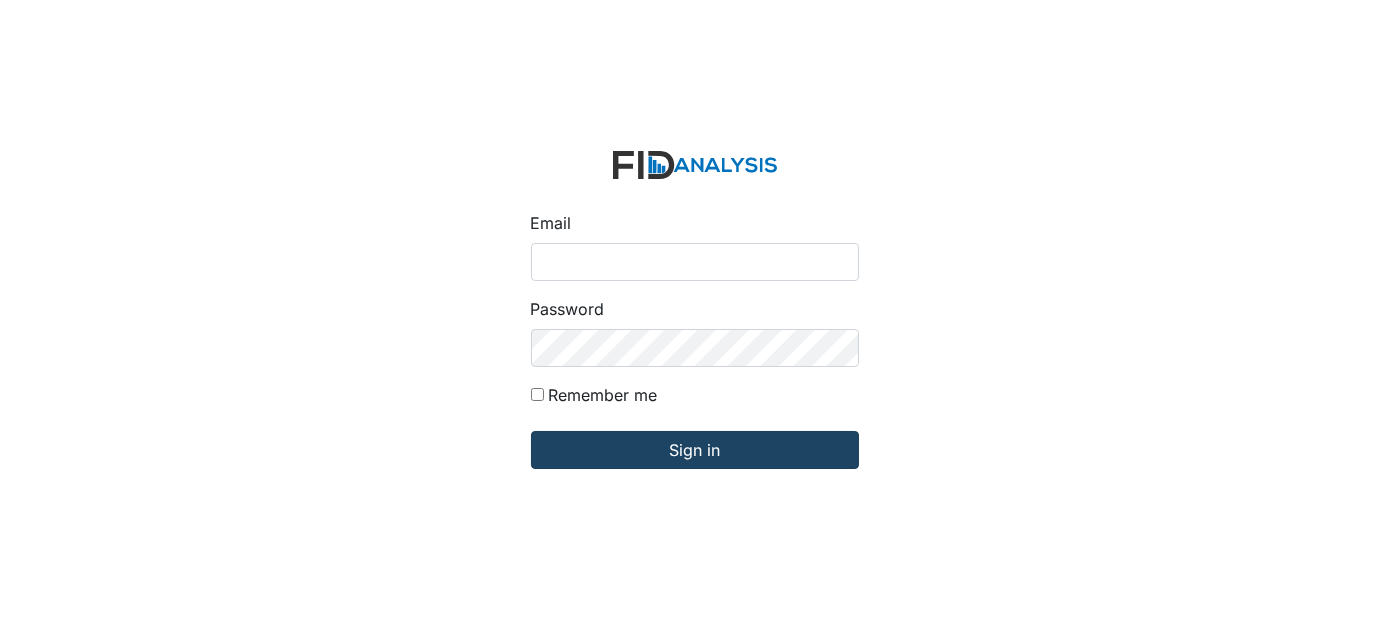 type on "[EMAIL_ADDRESS][DOMAIN_NAME]" 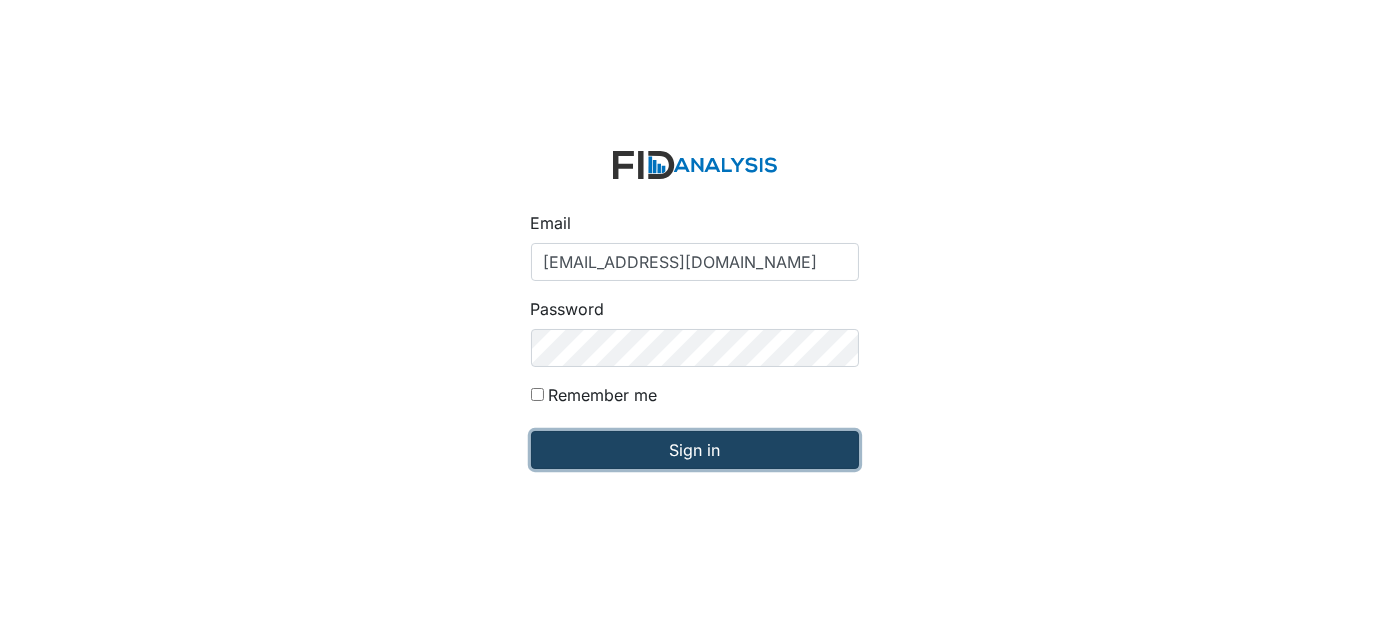 click on "Sign in" at bounding box center [695, 450] 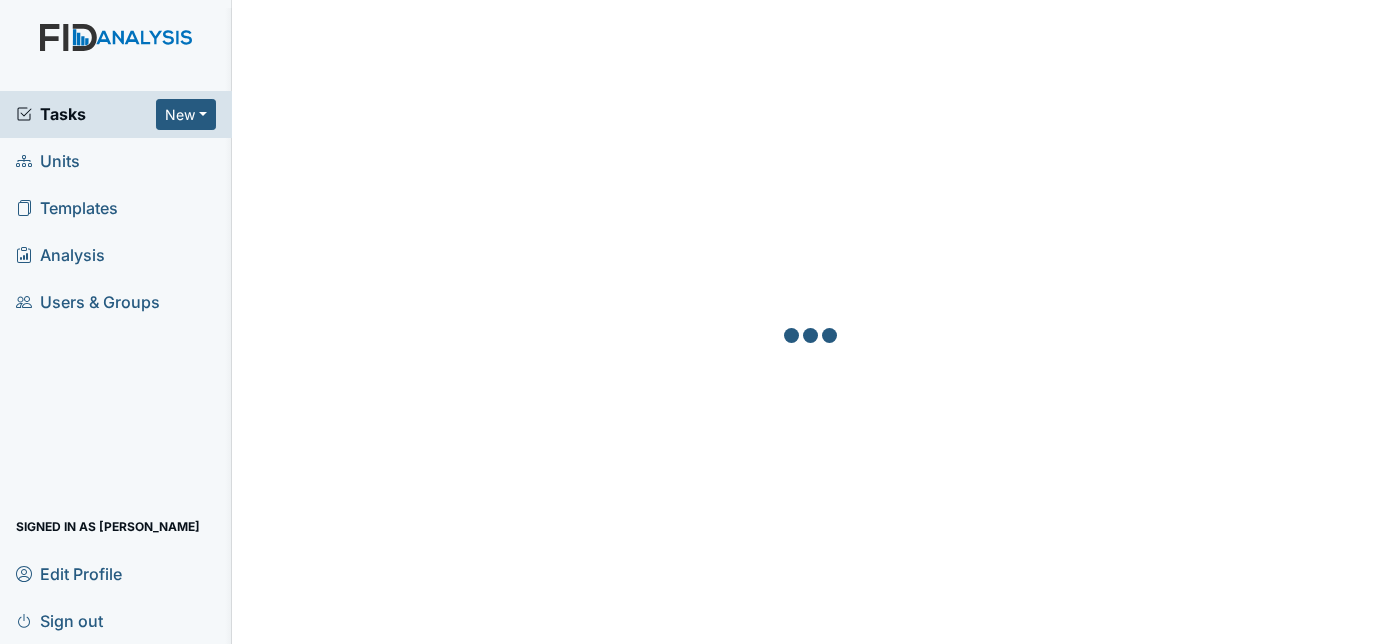 scroll, scrollTop: 0, scrollLeft: 0, axis: both 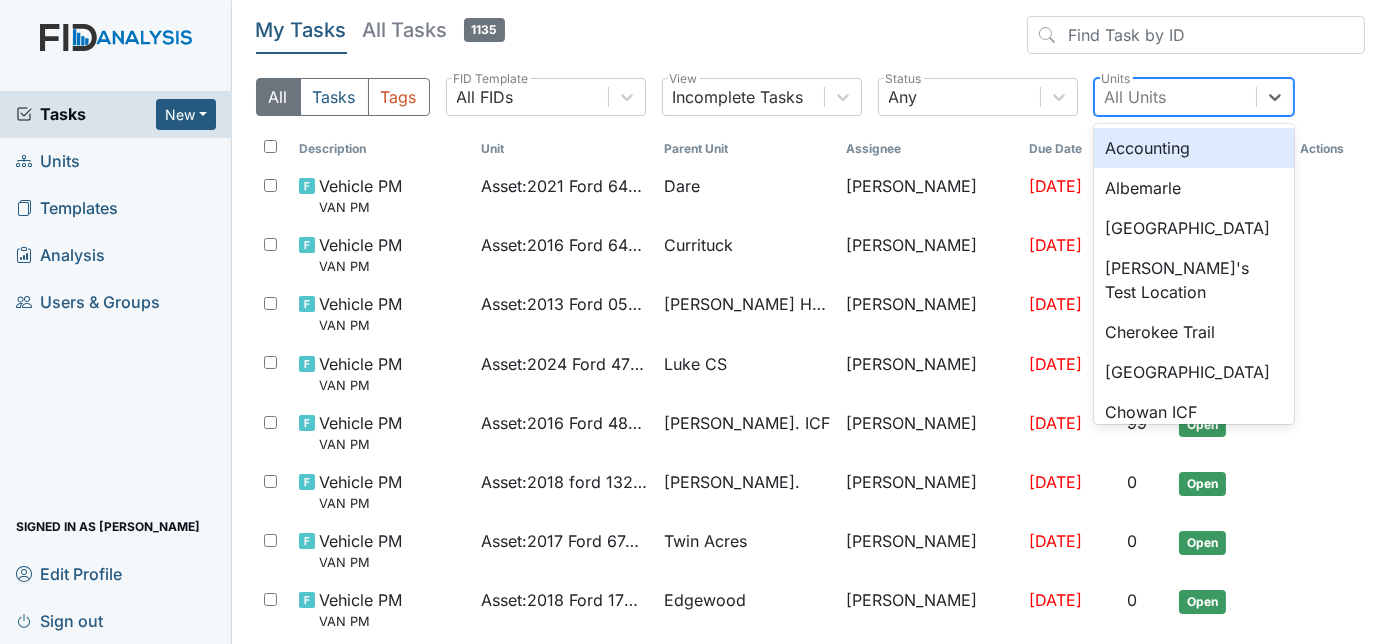 click on "All Units" at bounding box center [1175, 97] 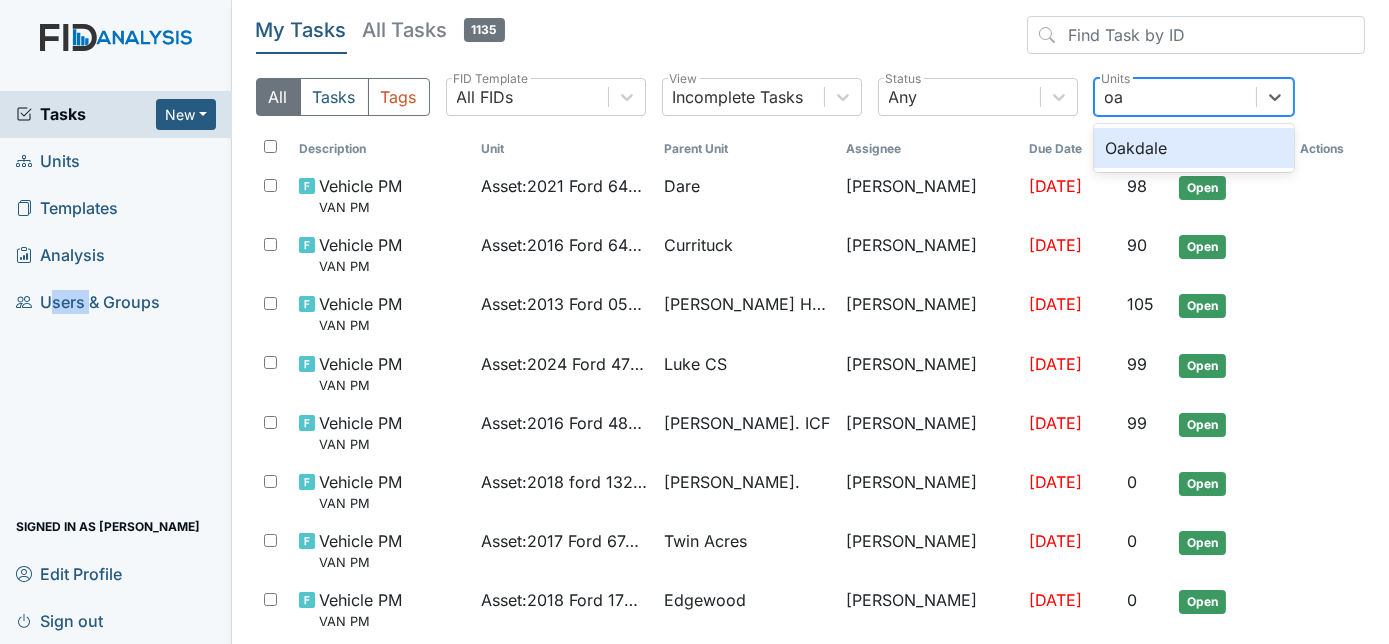 type on "oa" 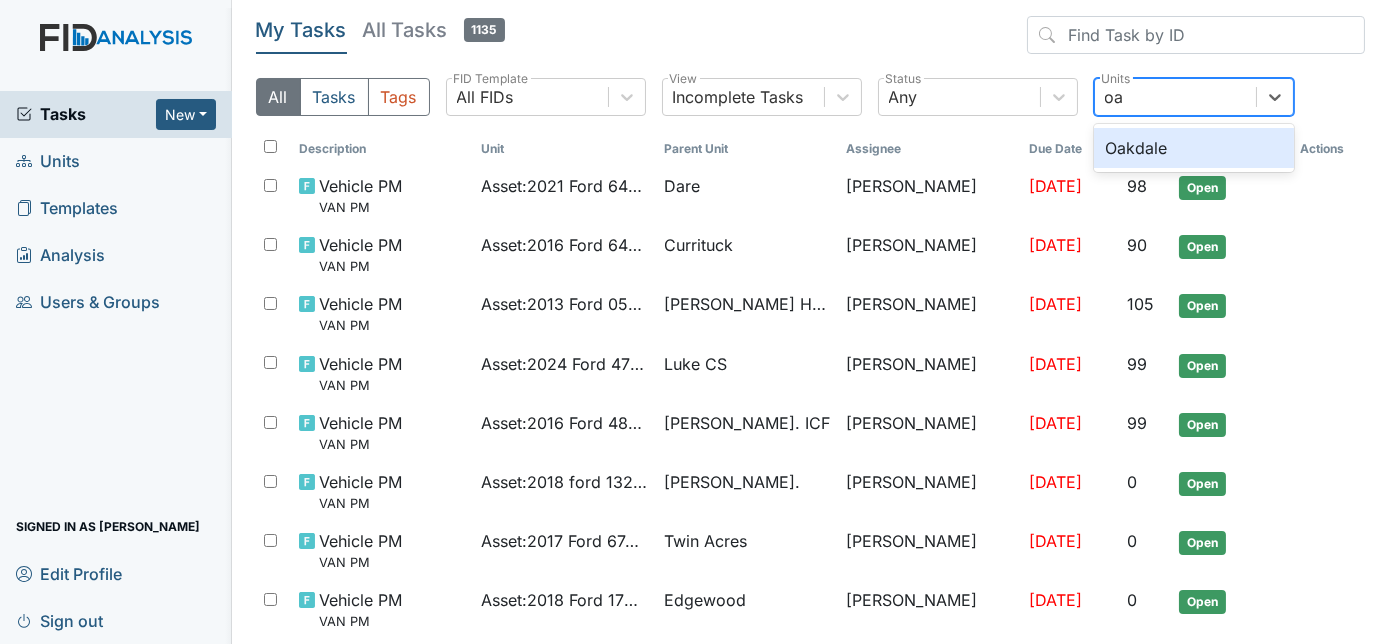 type on "oak" 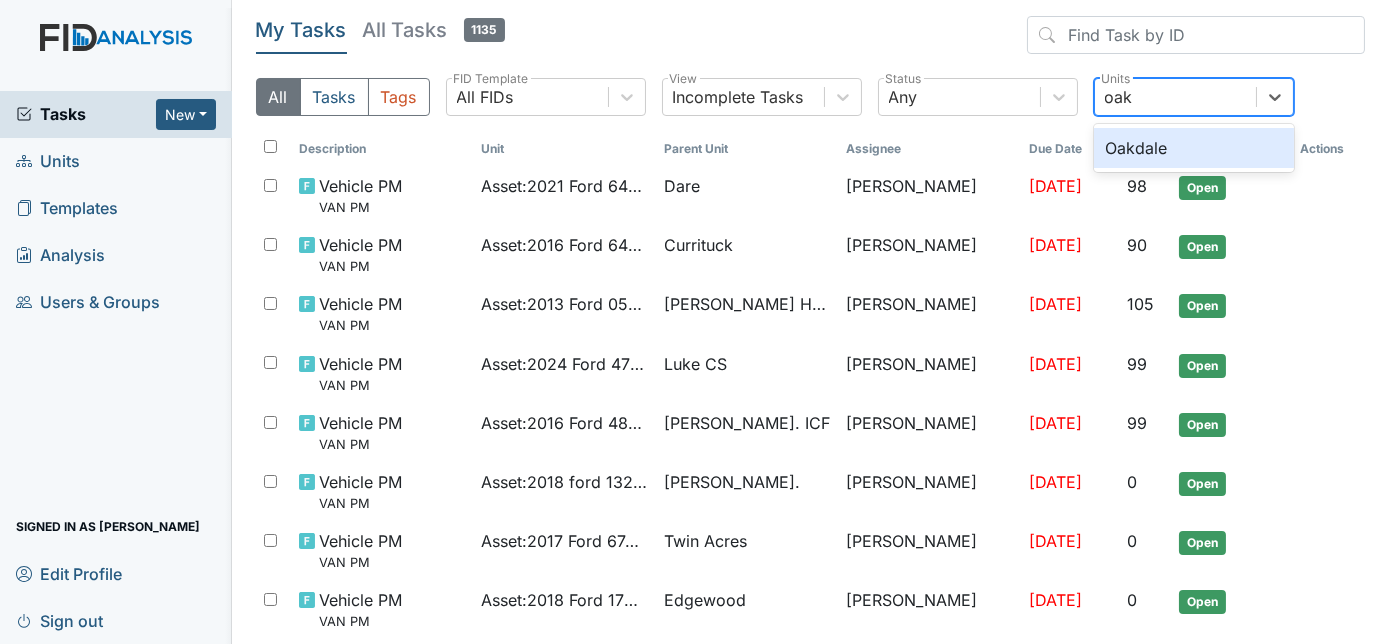 type 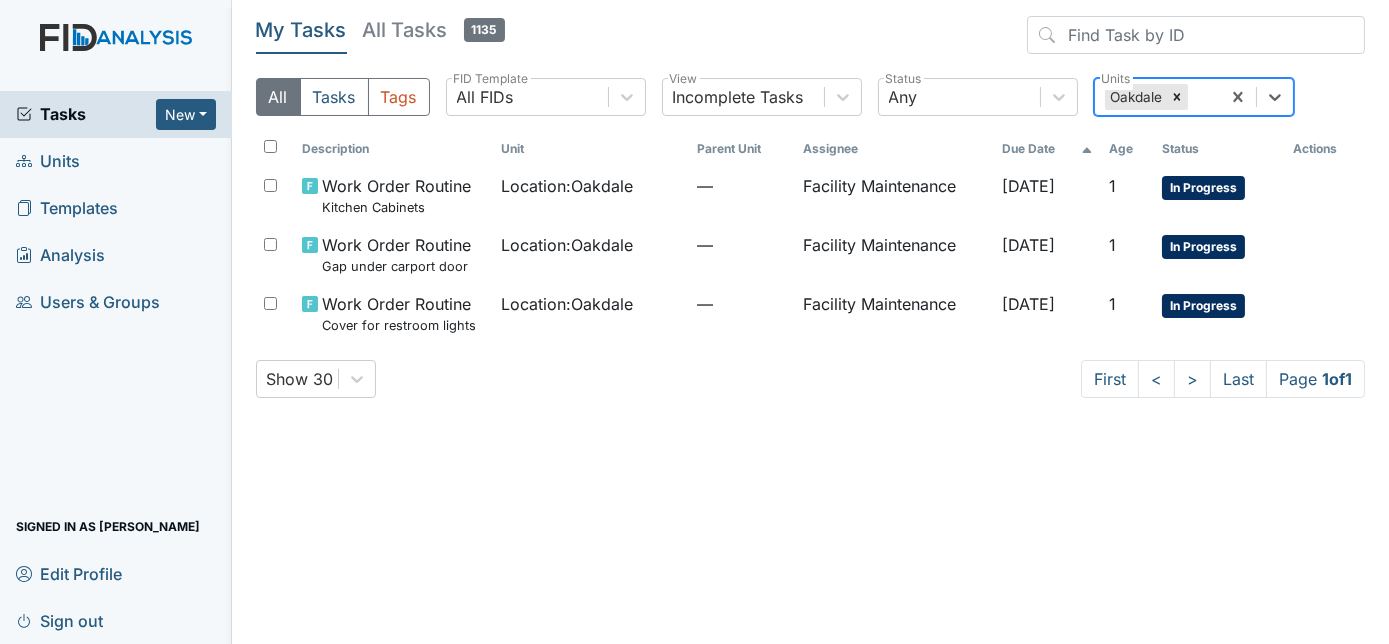 click on "Tasks
New
Form
Inspection
Document
Bundle
Units
Templates
Analysis
Users & Groups
Signed in as George Walton
Edit Profile
Sign out" at bounding box center [116, 367] 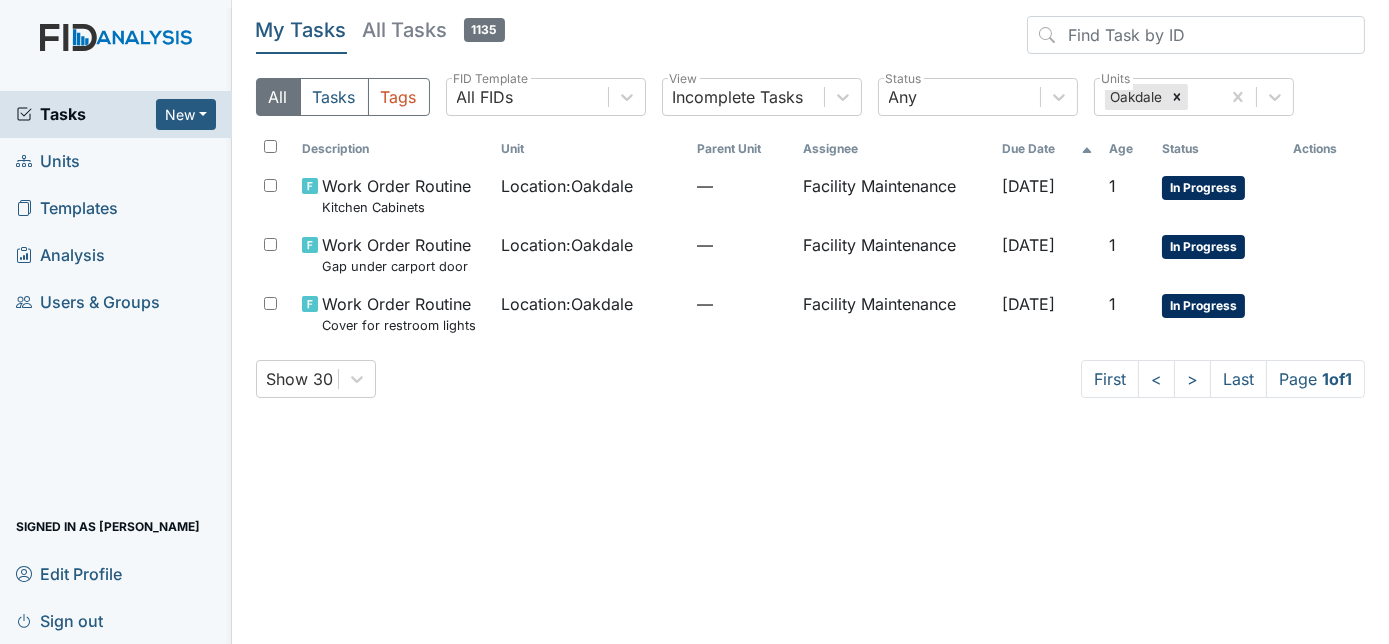 click on "Tasks
New
Form
Inspection
Document
Bundle
Units
Templates
Analysis
Users & Groups
Signed in as George Walton
Edit Profile
Sign out" at bounding box center [116, 367] 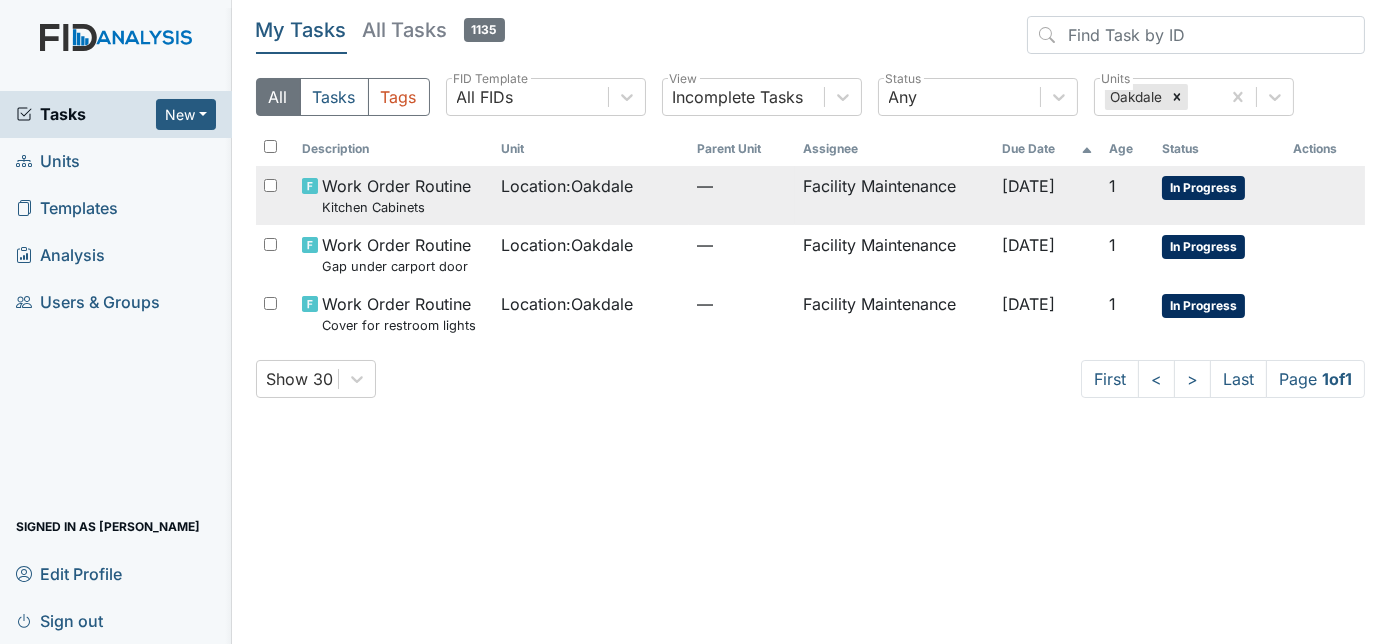 click on "Location :  Oakdale" at bounding box center [567, 186] 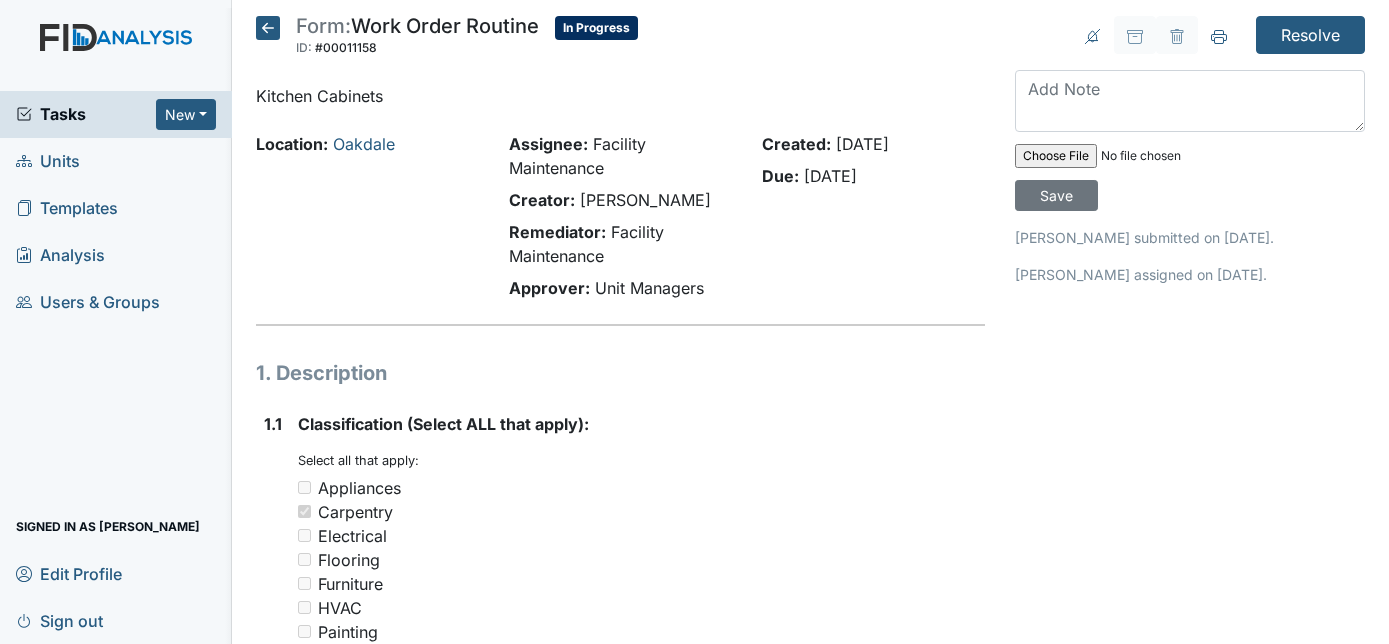 scroll, scrollTop: 0, scrollLeft: 0, axis: both 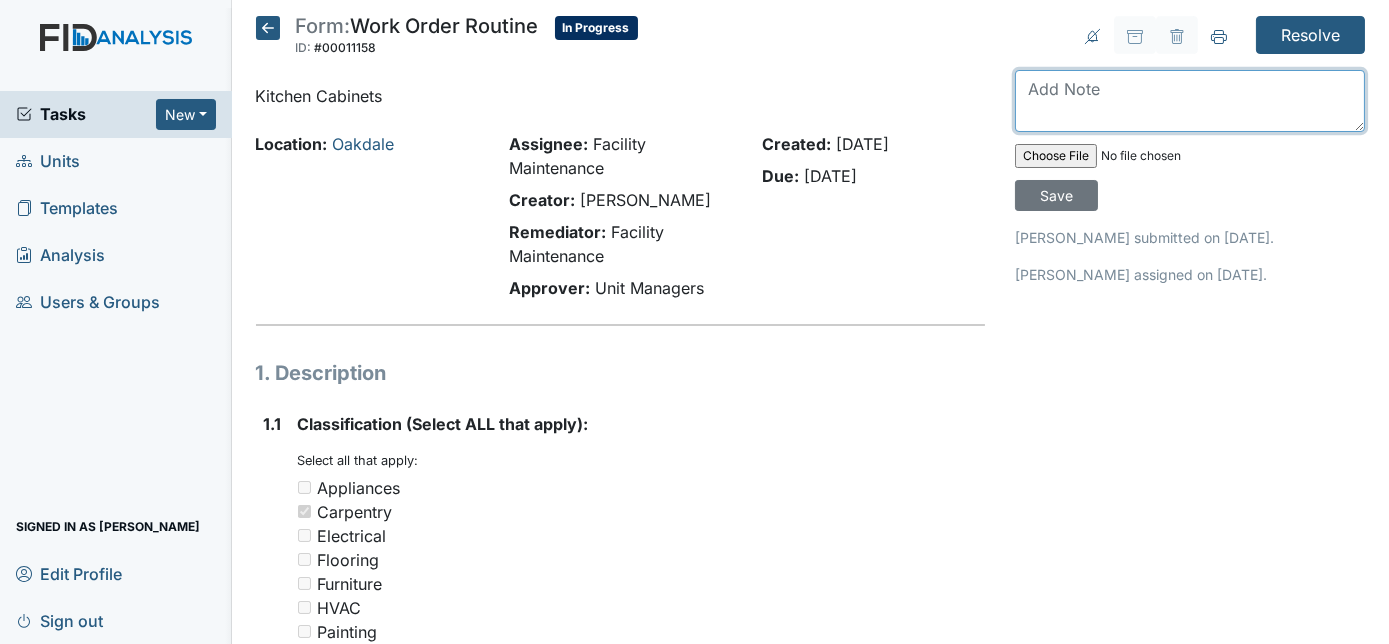 click at bounding box center [1190, 101] 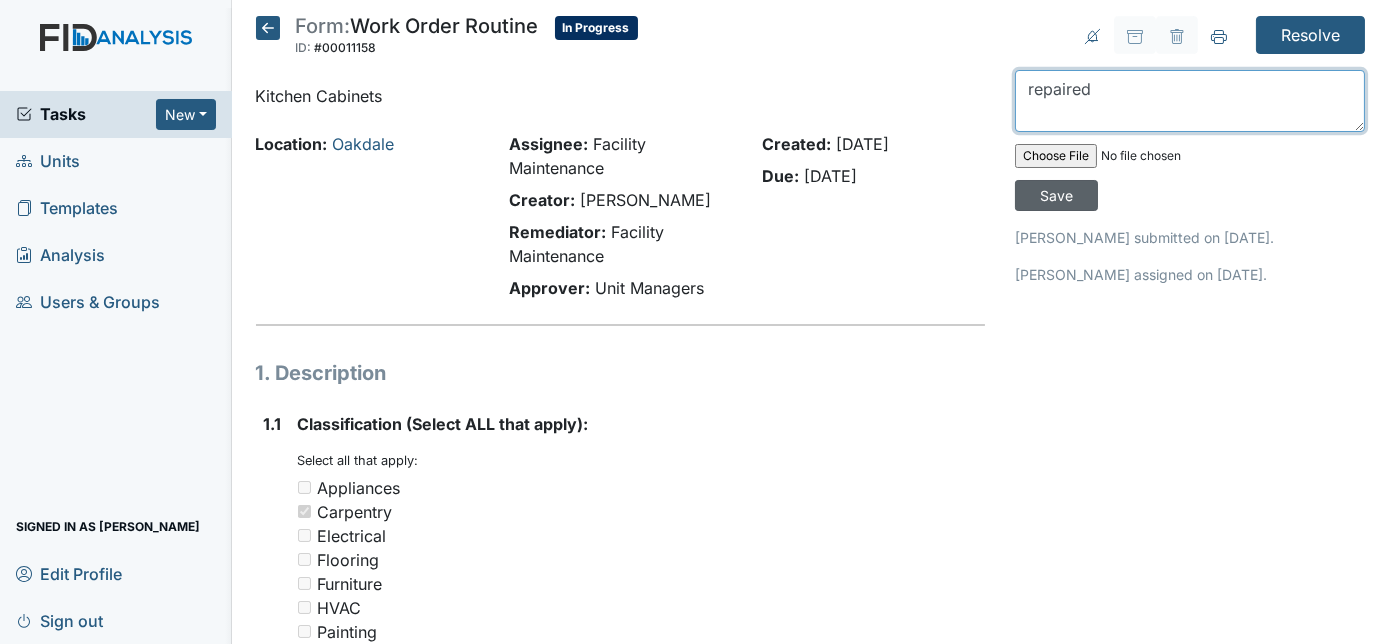 type on "repaired" 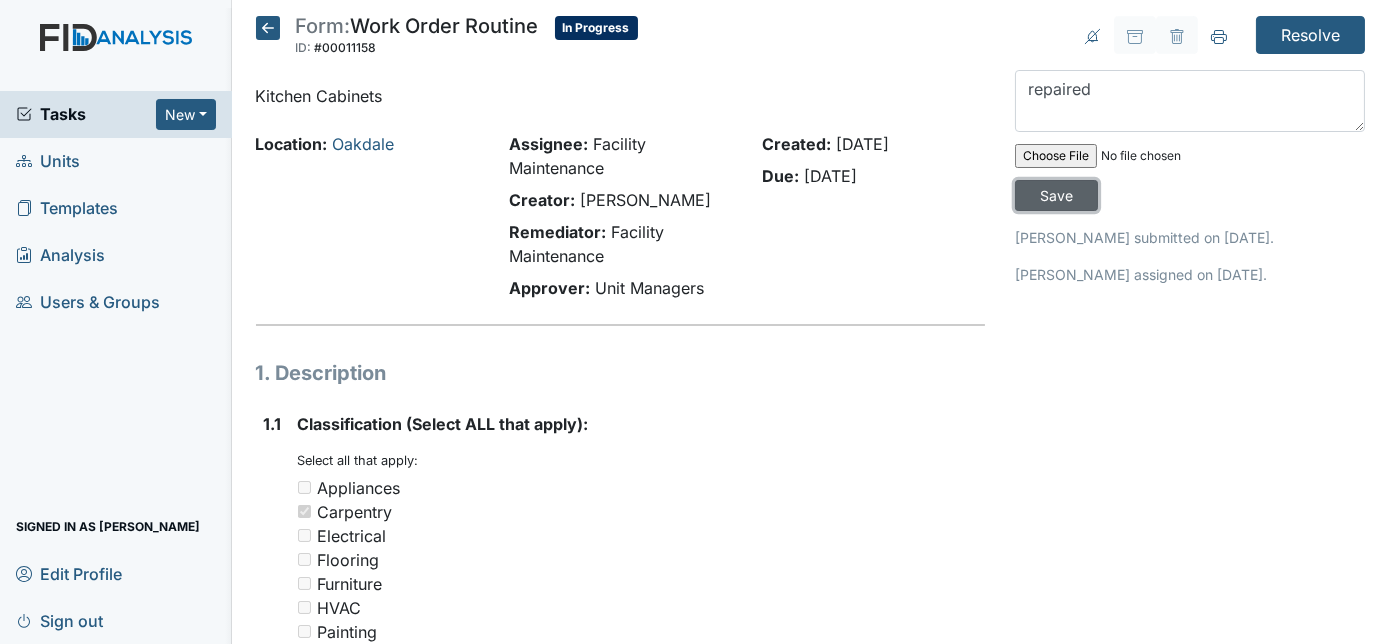 click on "Save" at bounding box center (1056, 195) 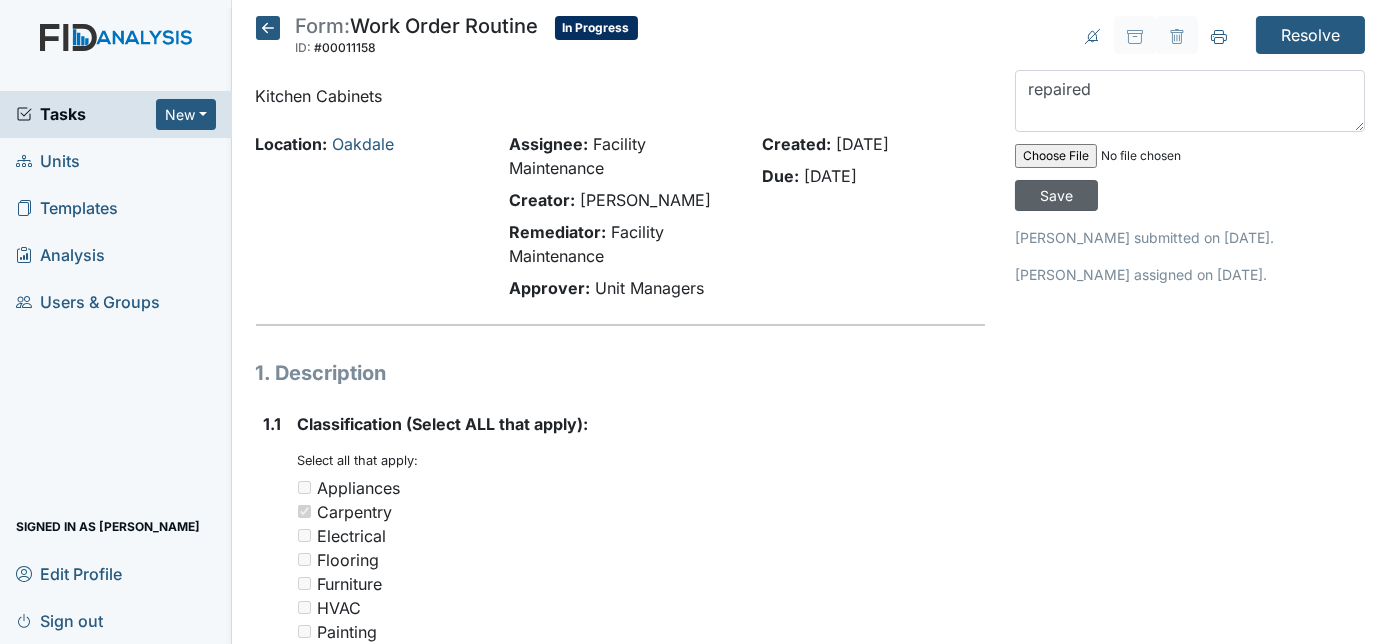 type 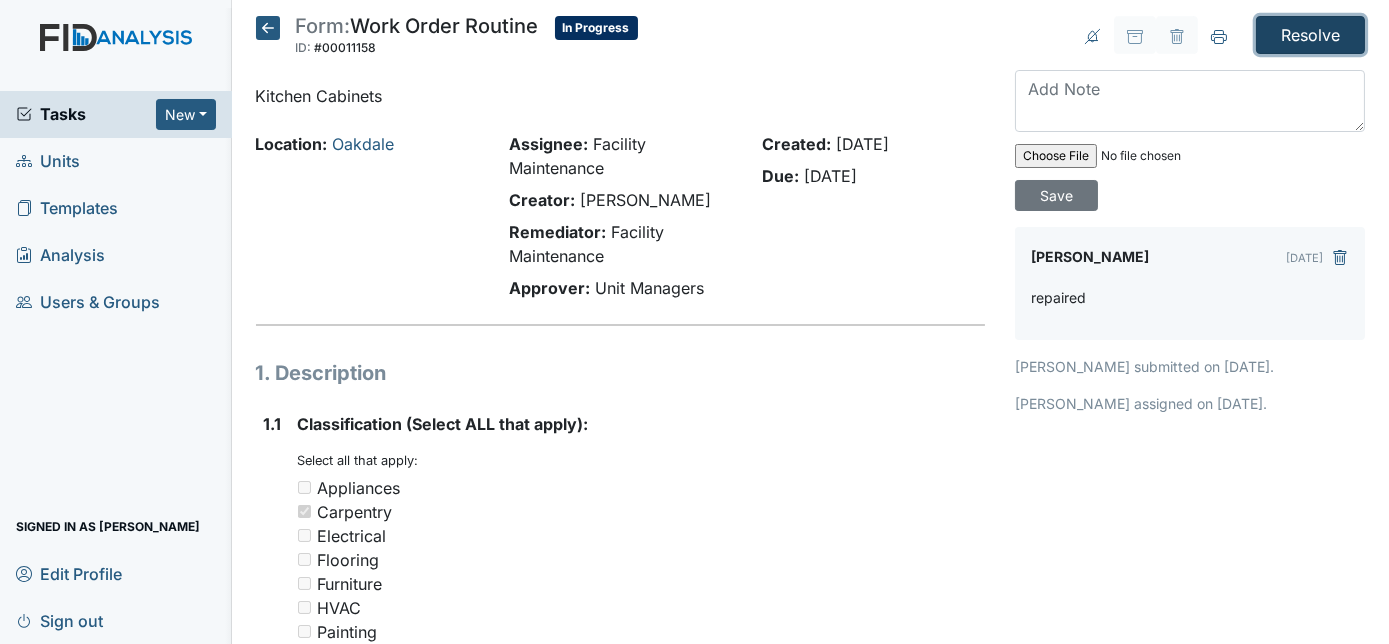 click on "Resolve" at bounding box center [1310, 35] 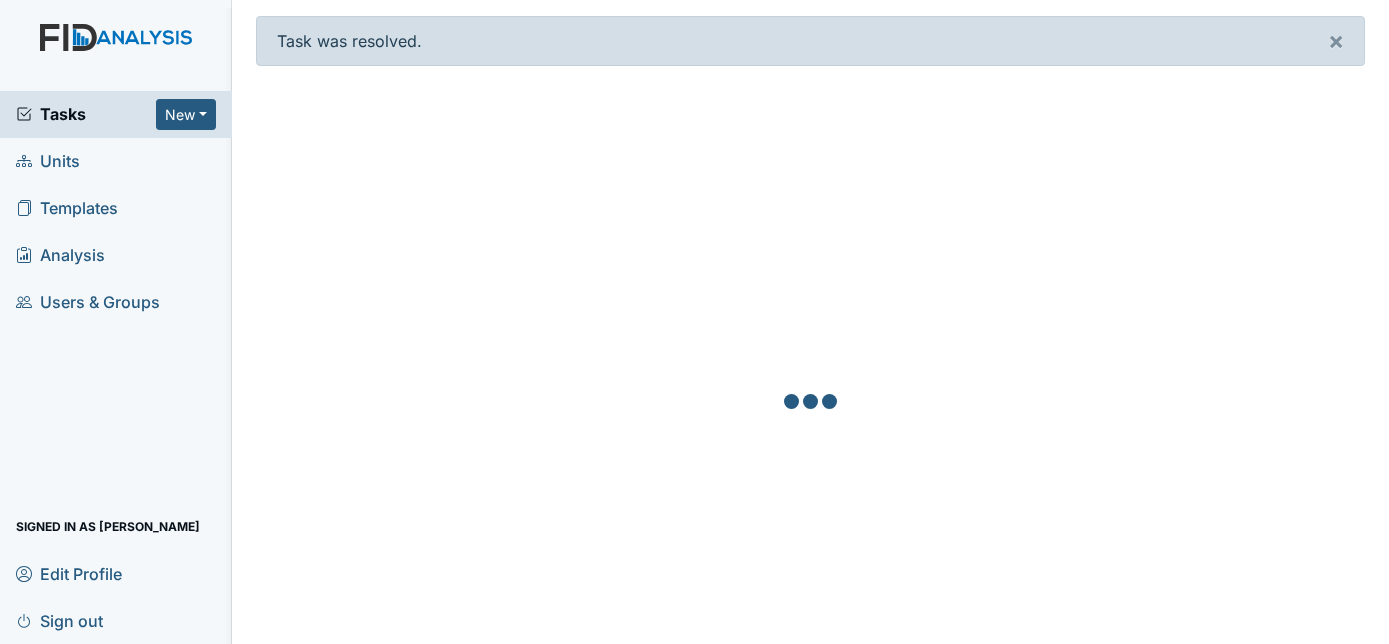 scroll, scrollTop: 0, scrollLeft: 0, axis: both 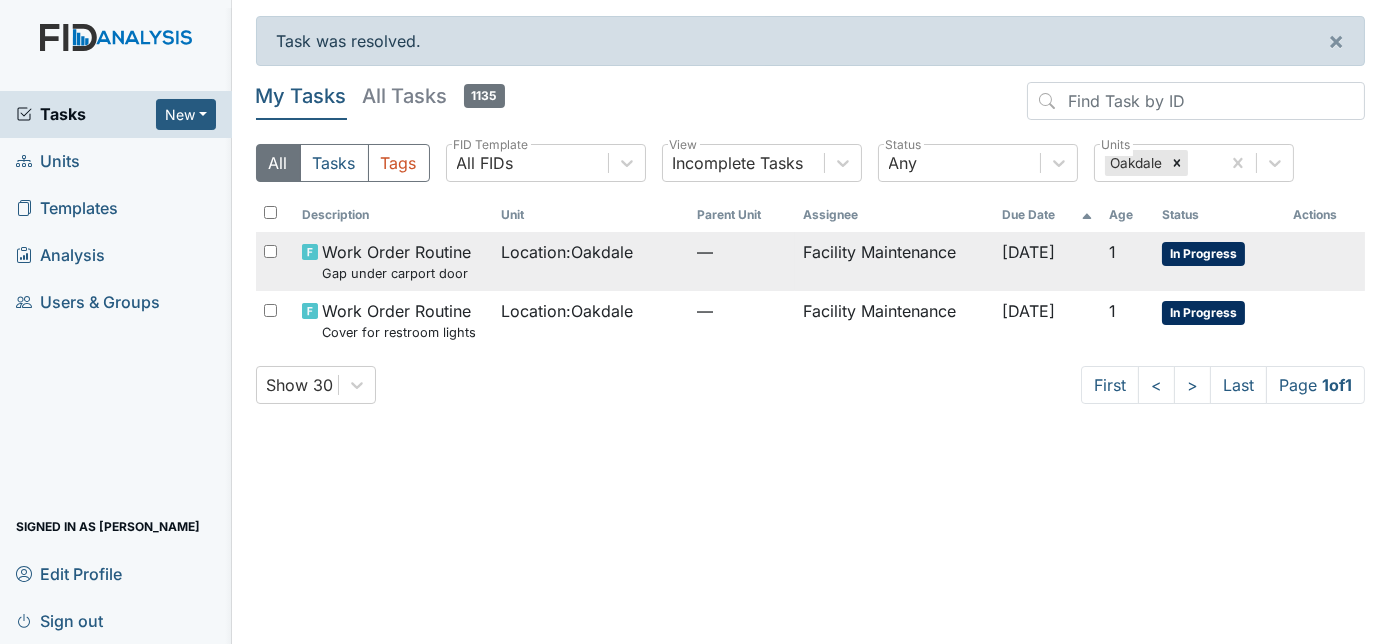 click on "—" at bounding box center (742, 252) 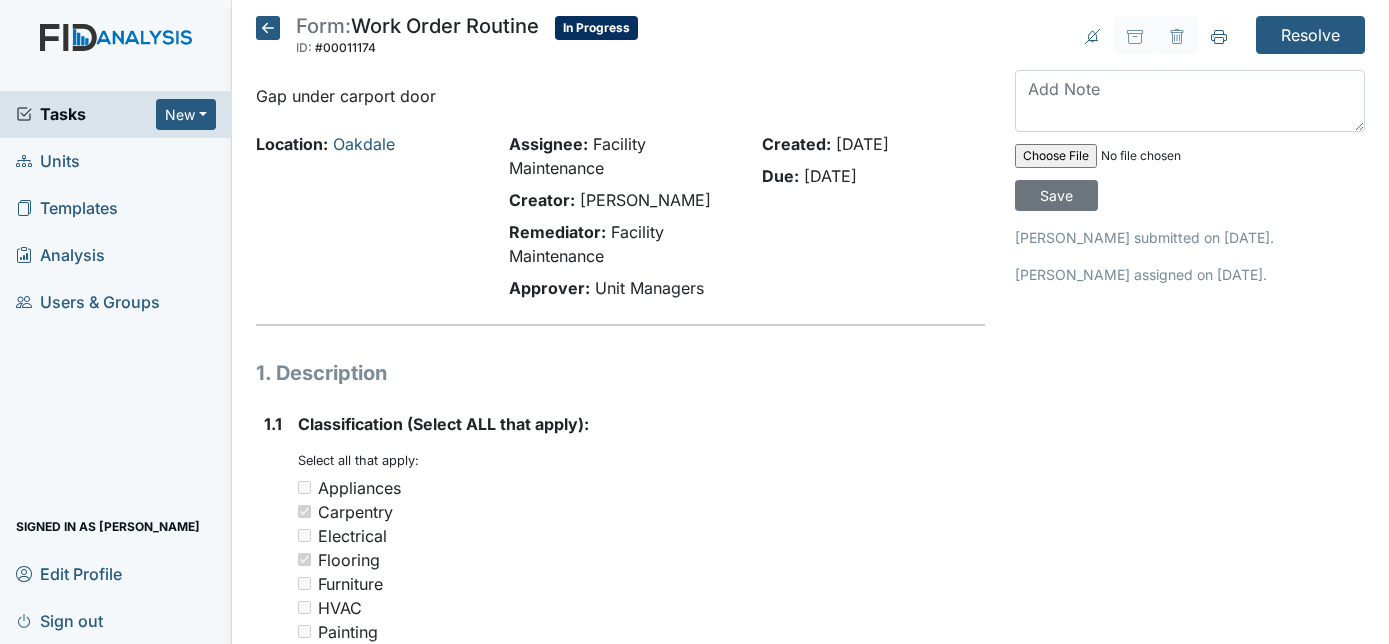scroll, scrollTop: 0, scrollLeft: 0, axis: both 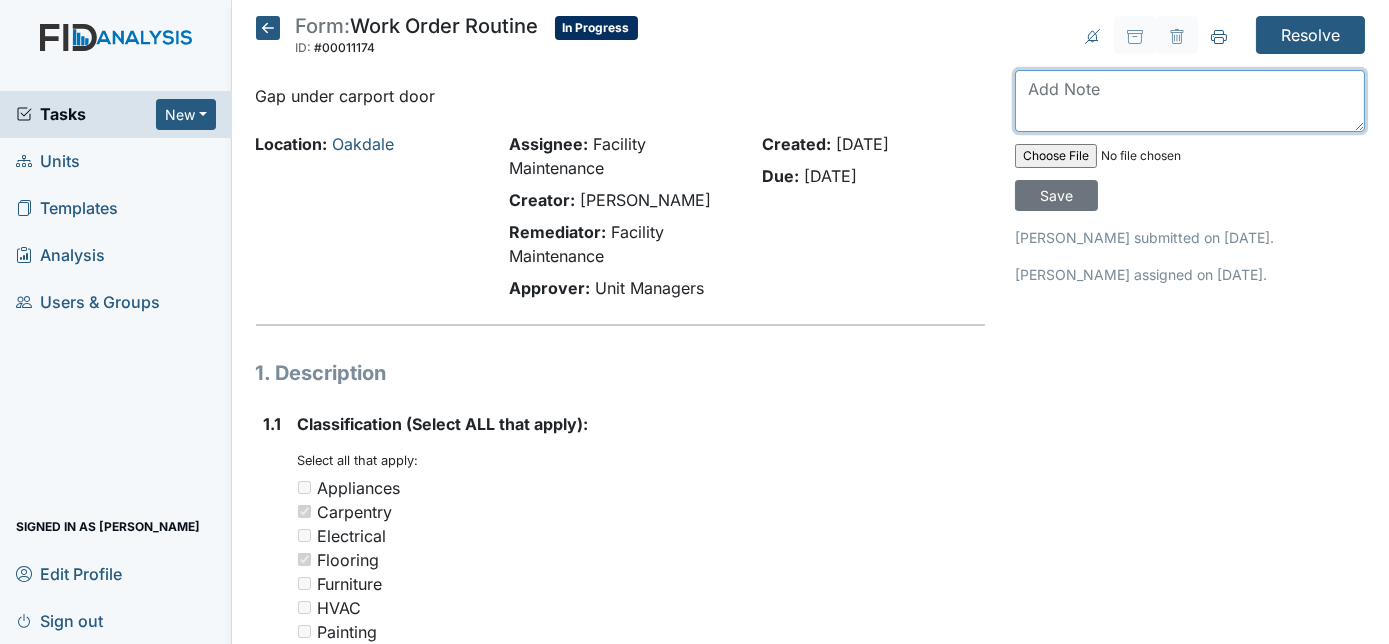 click at bounding box center [1190, 101] 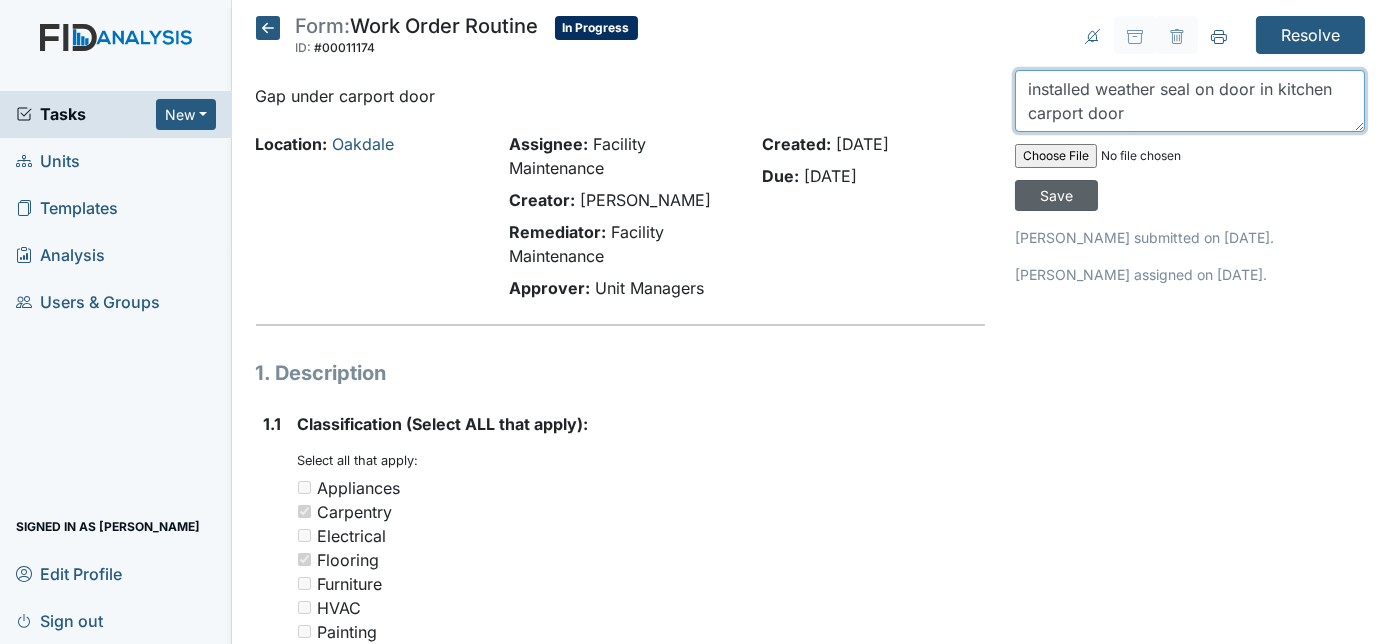 type on "installed weather seal on door in kitchen carport door" 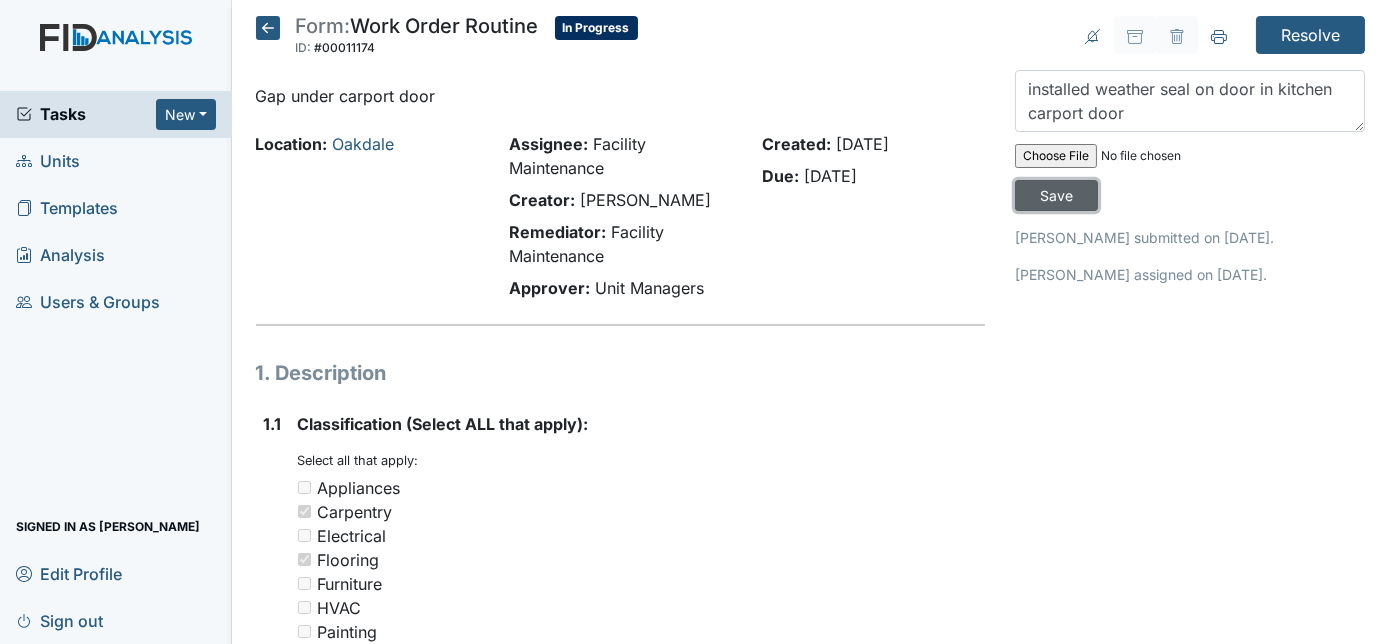 click on "Save" at bounding box center [1056, 195] 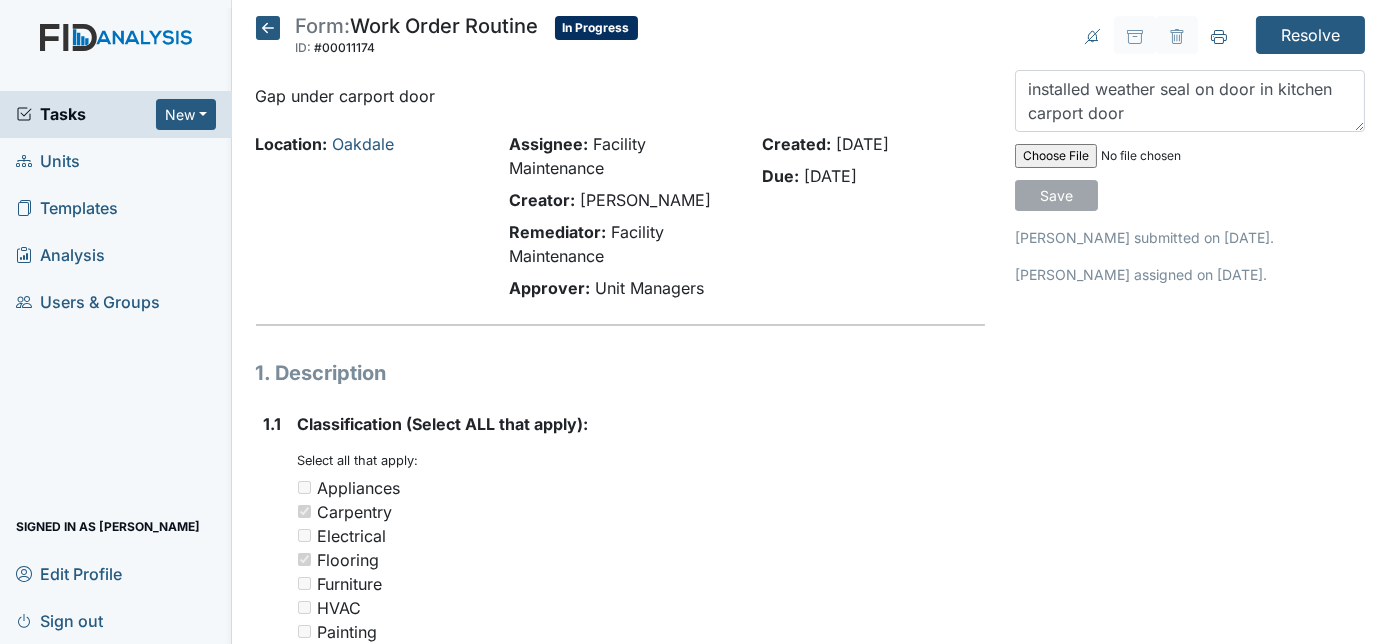 type 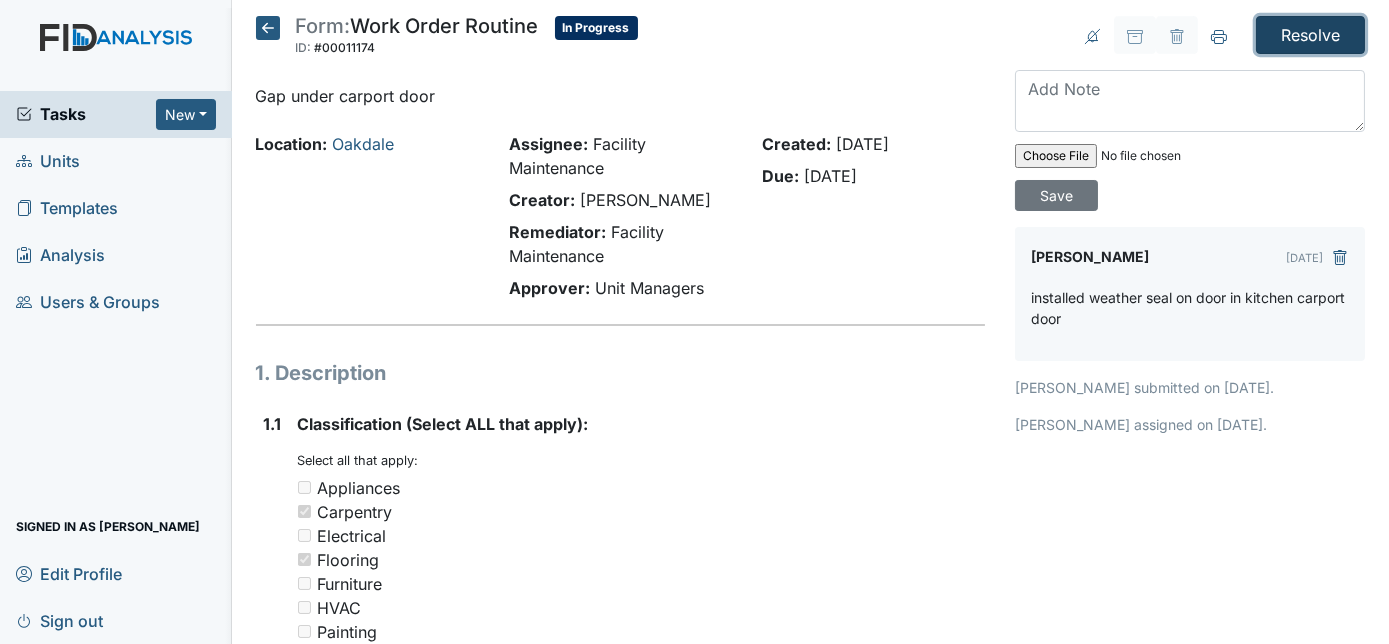 click on "Resolve" at bounding box center (1310, 35) 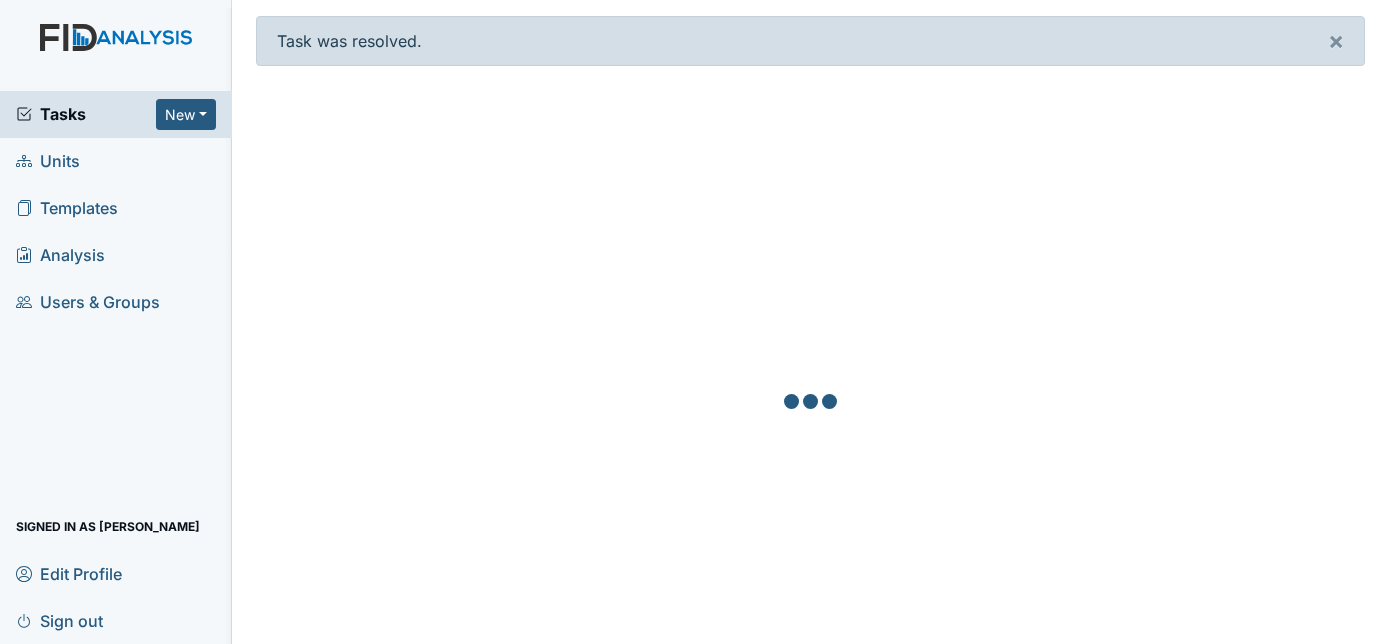 scroll, scrollTop: 0, scrollLeft: 0, axis: both 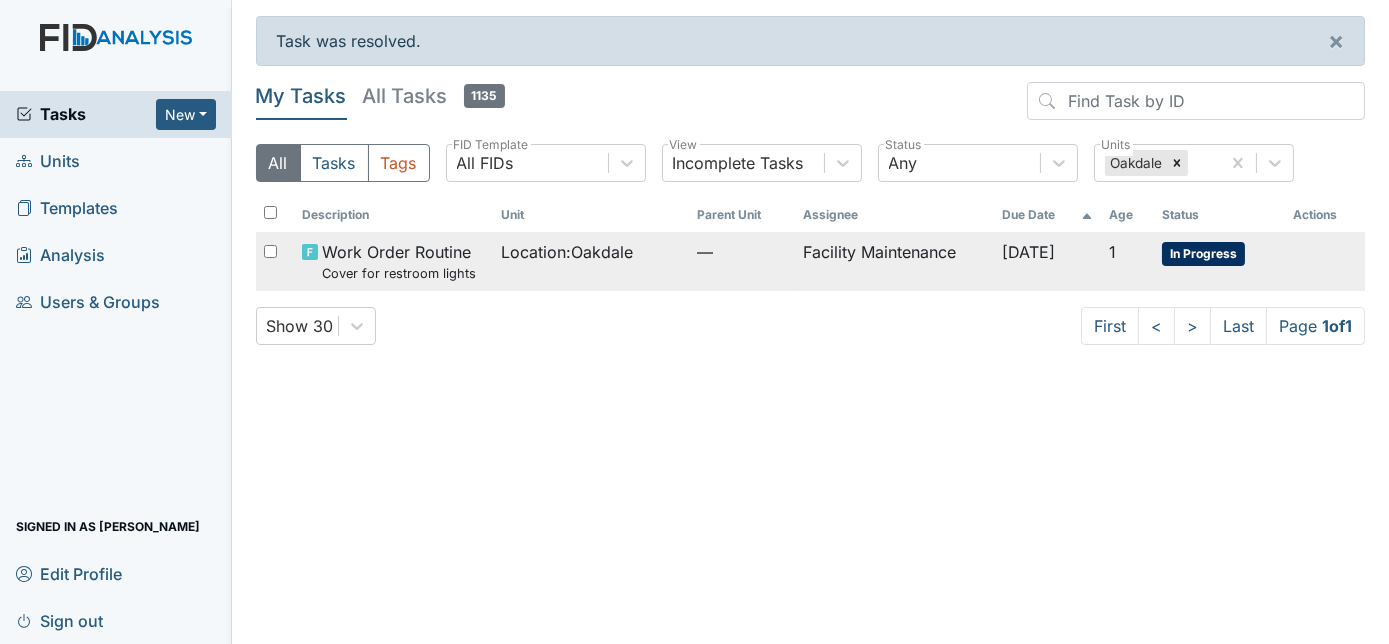 click on "Location :  Oakdale" at bounding box center [591, 261] 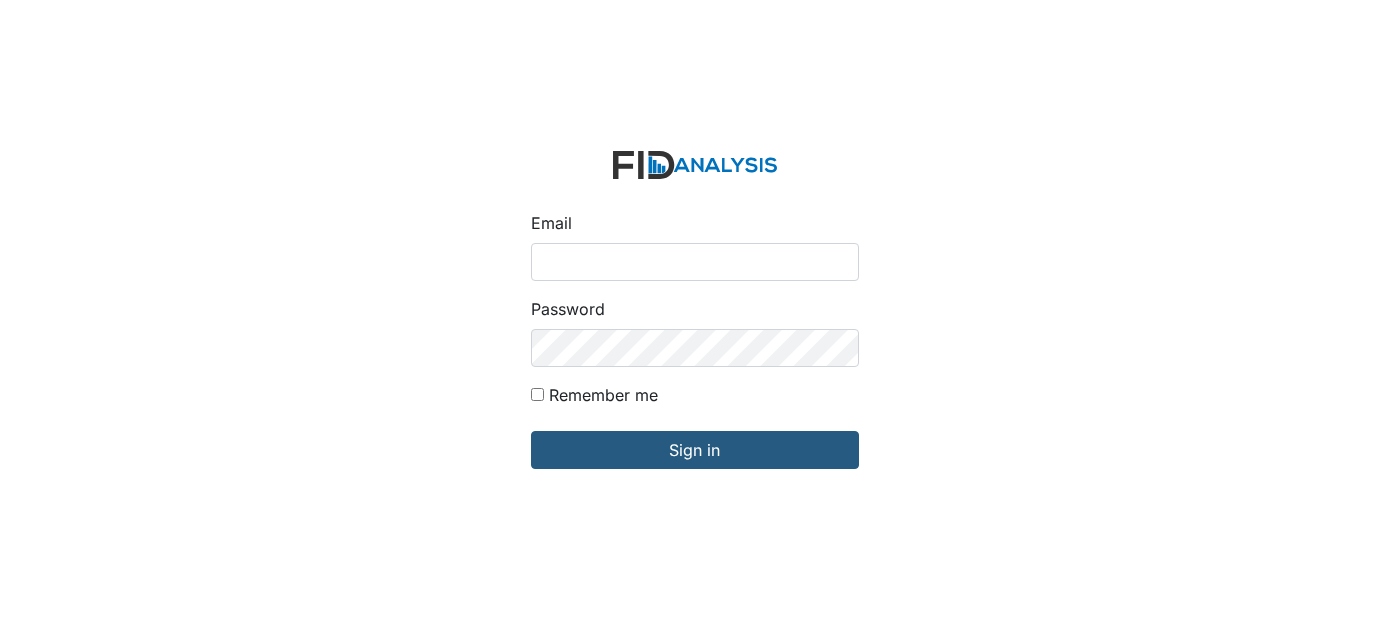 scroll, scrollTop: 0, scrollLeft: 0, axis: both 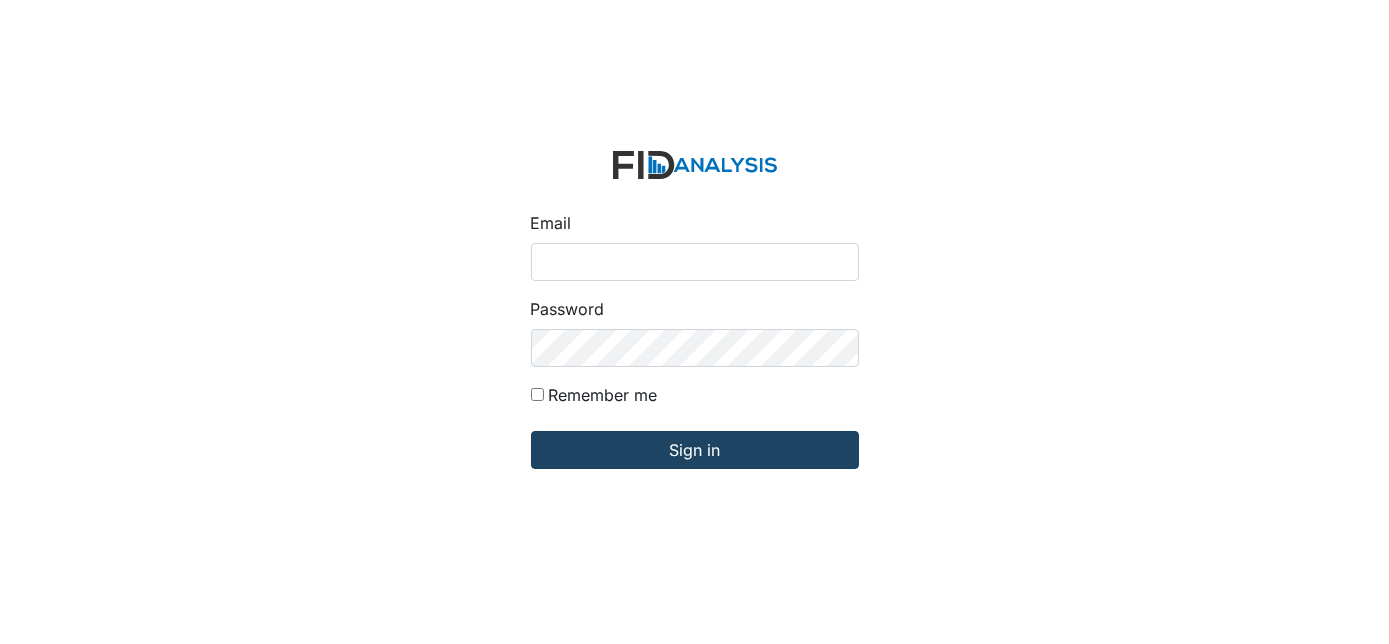 type on "[EMAIL_ADDRESS][DOMAIN_NAME]" 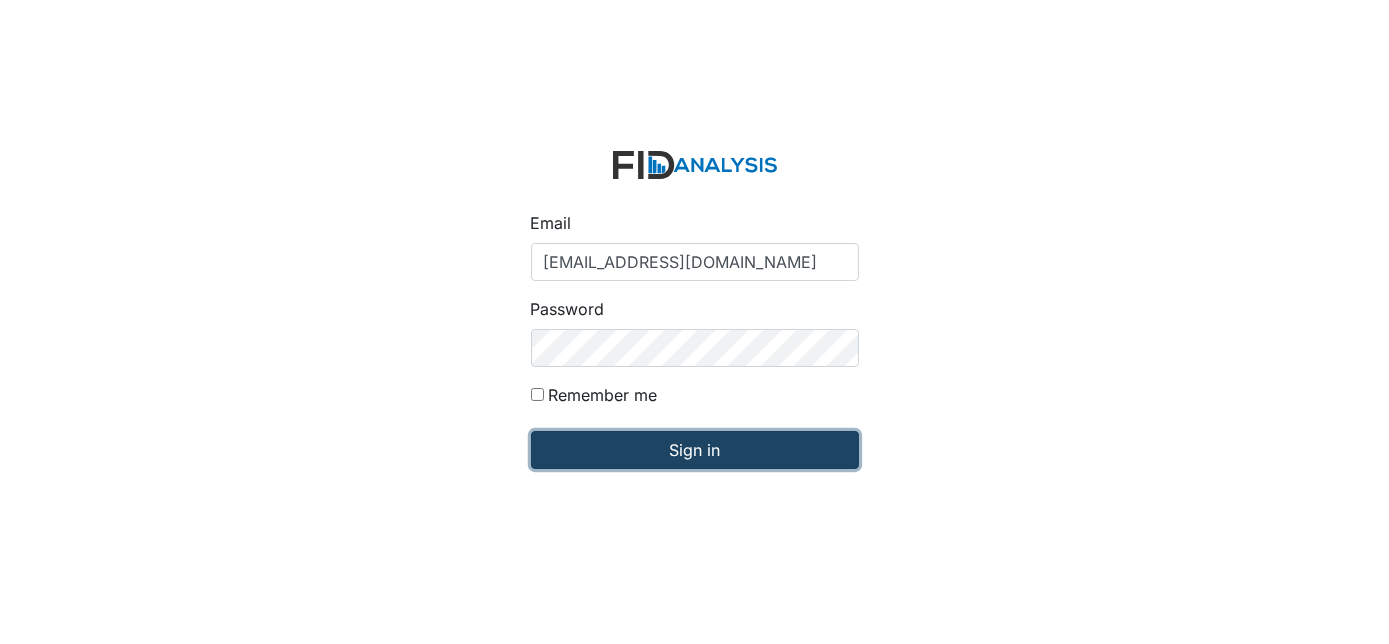 click on "Sign in" at bounding box center [695, 450] 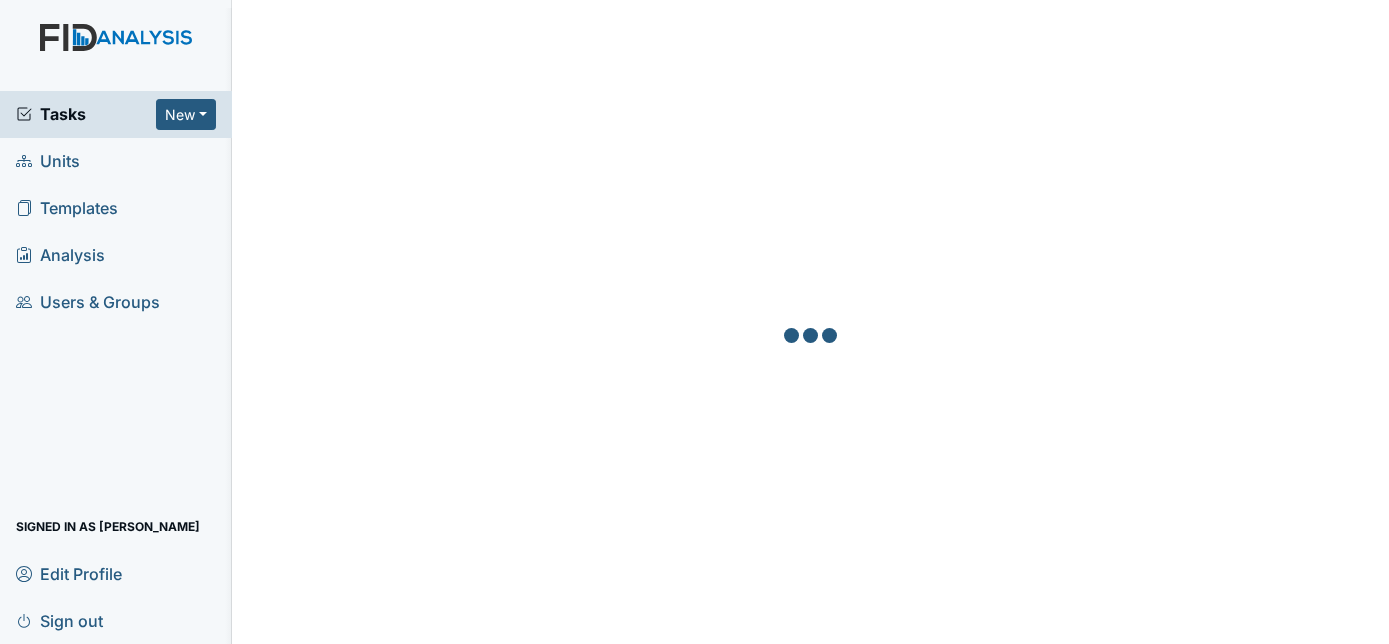 scroll, scrollTop: 0, scrollLeft: 0, axis: both 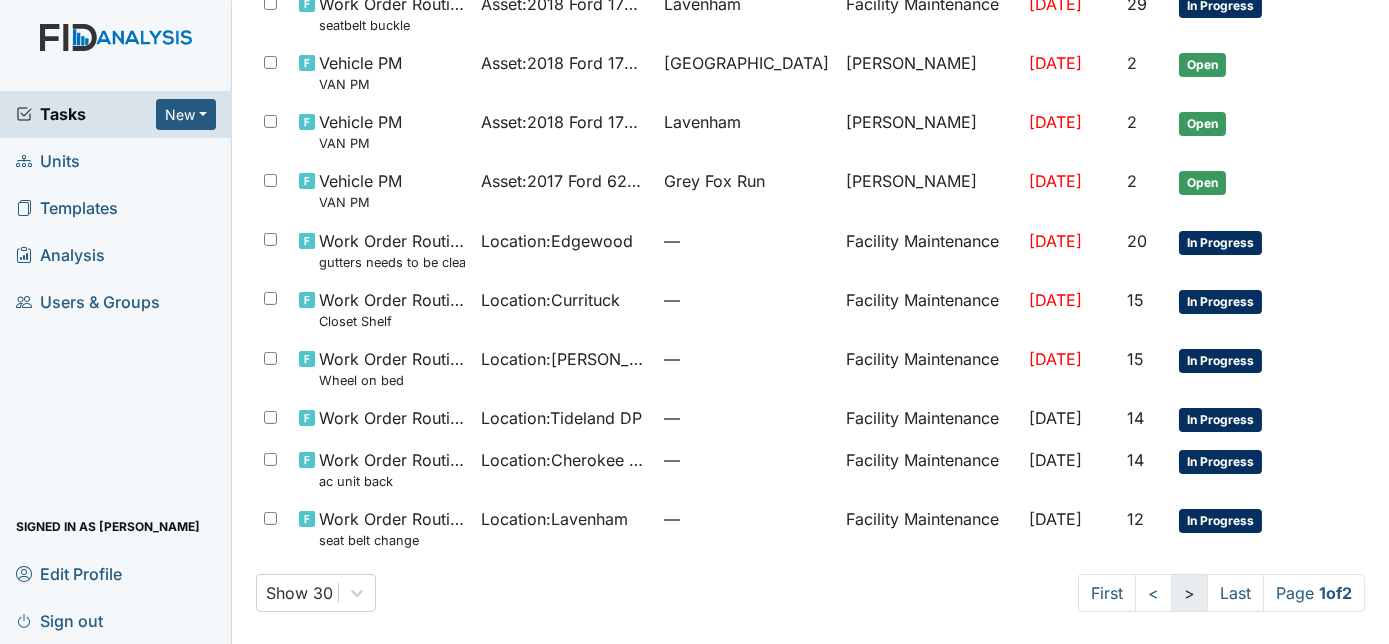 click on ">" at bounding box center (1189, 593) 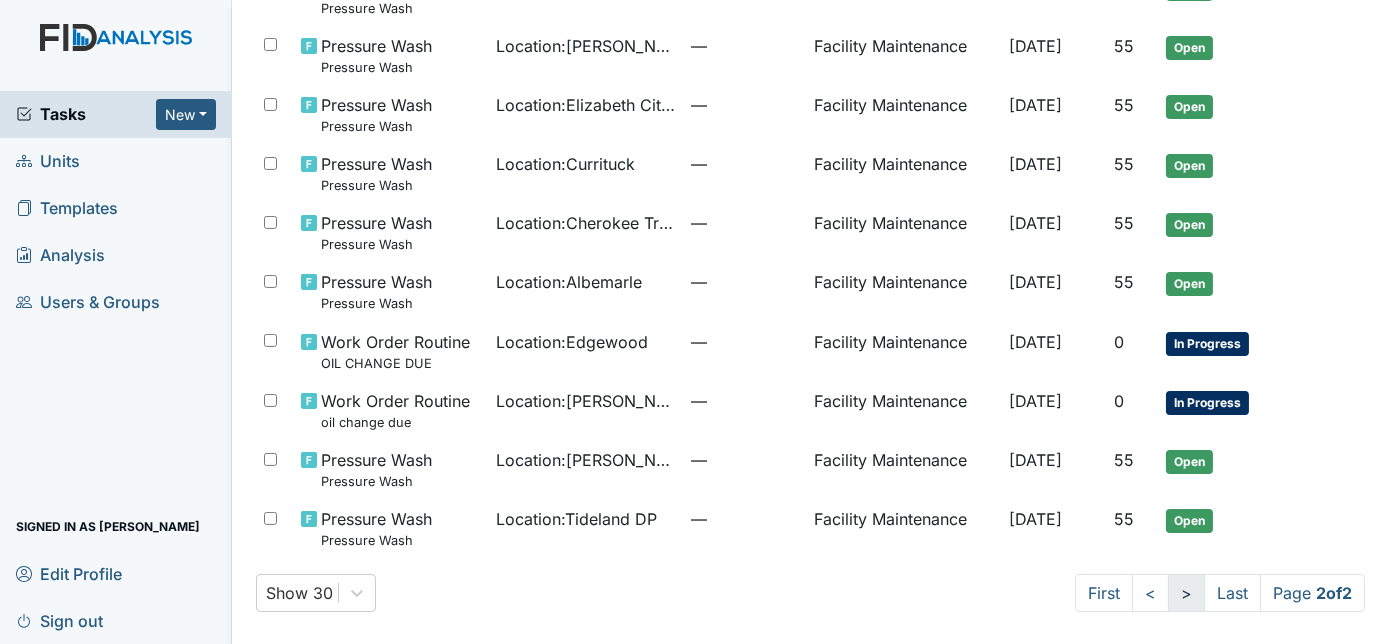 scroll, scrollTop: 962, scrollLeft: 0, axis: vertical 